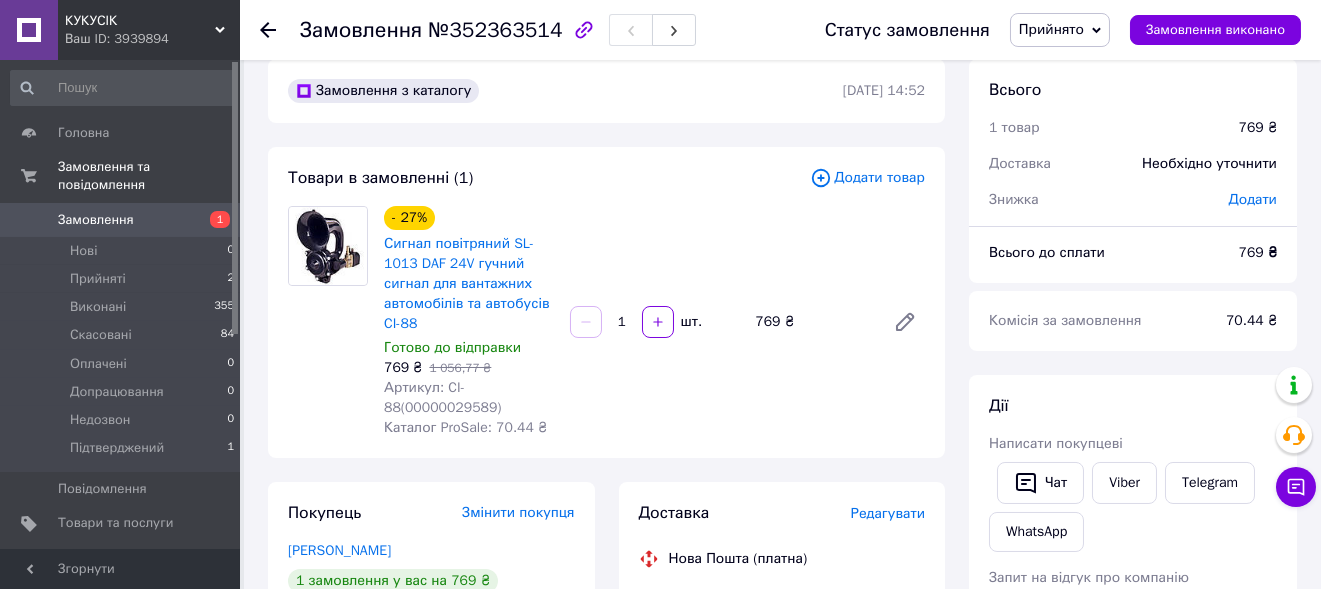 scroll, scrollTop: 224, scrollLeft: 0, axis: vertical 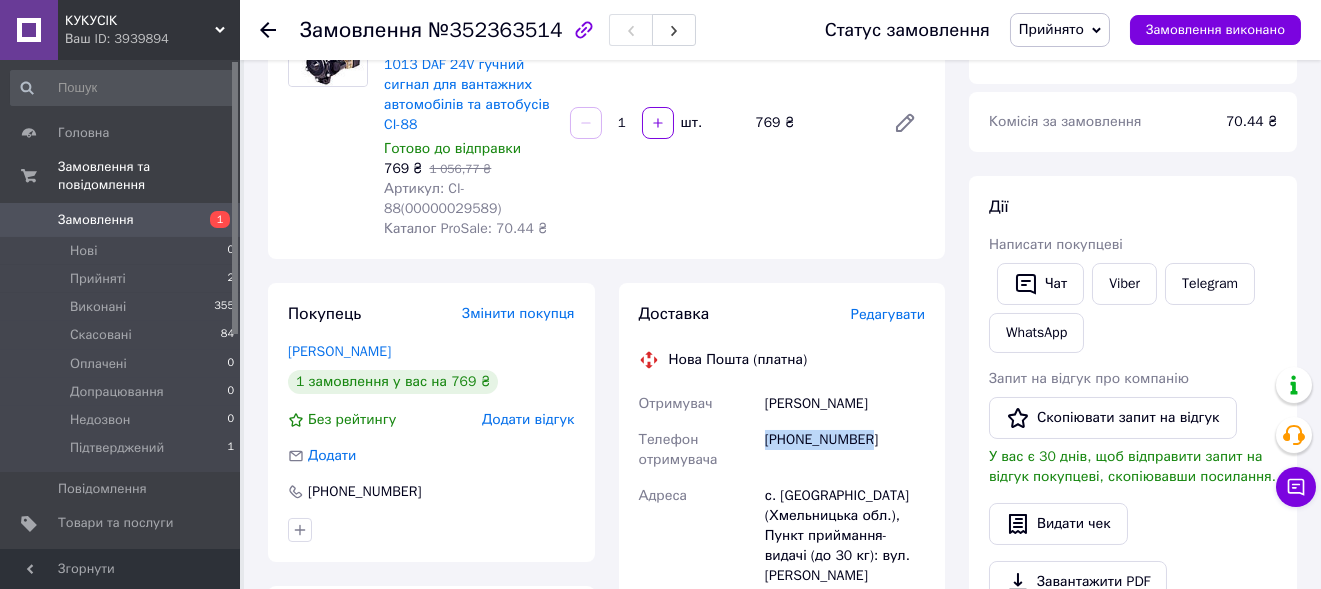 drag, startPoint x: 875, startPoint y: 455, endPoint x: 758, endPoint y: 452, distance: 117.03845 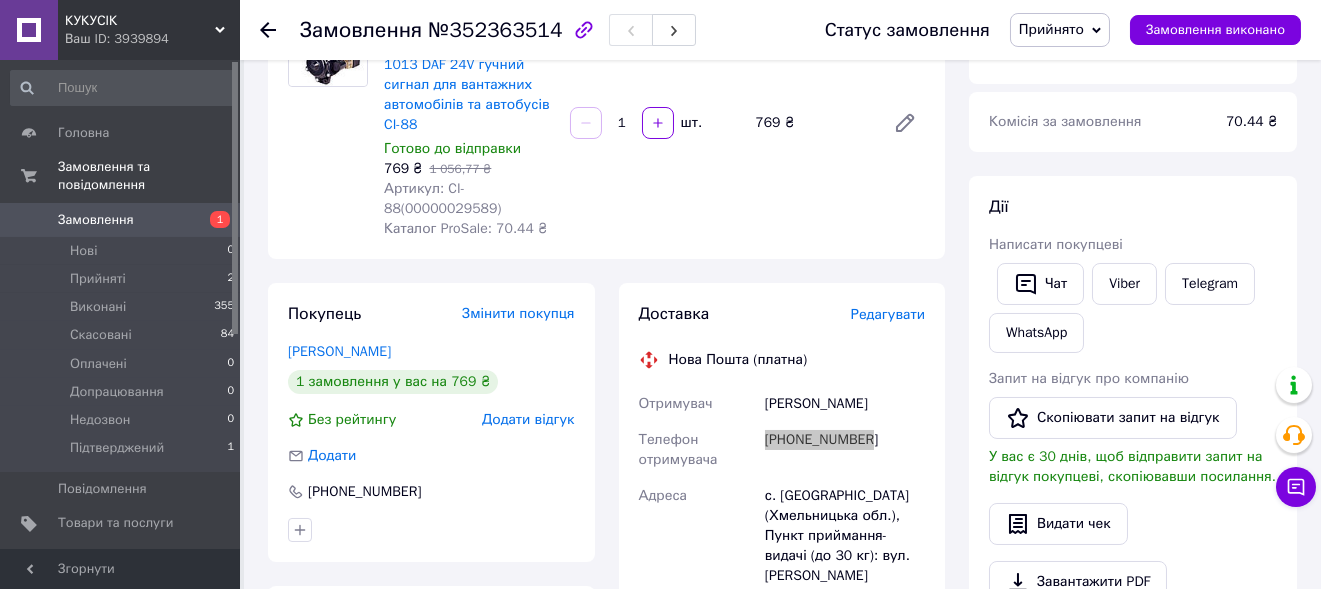 scroll, scrollTop: 25, scrollLeft: 0, axis: vertical 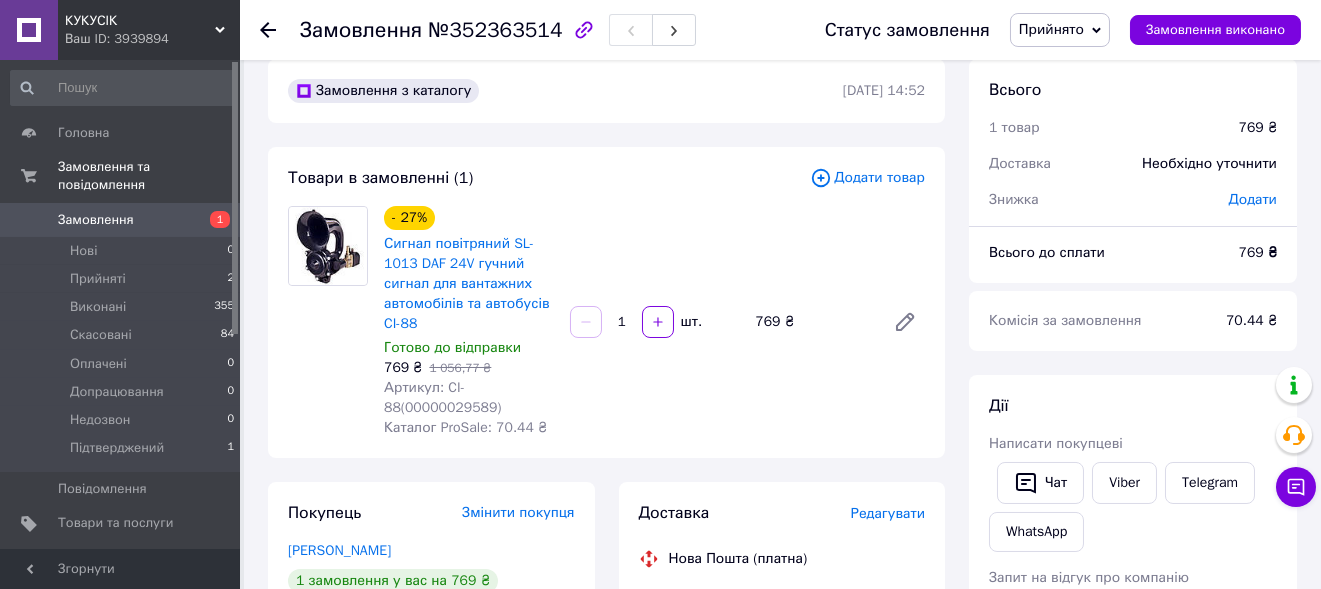 drag, startPoint x: 791, startPoint y: 244, endPoint x: 807, endPoint y: 226, distance: 24.083189 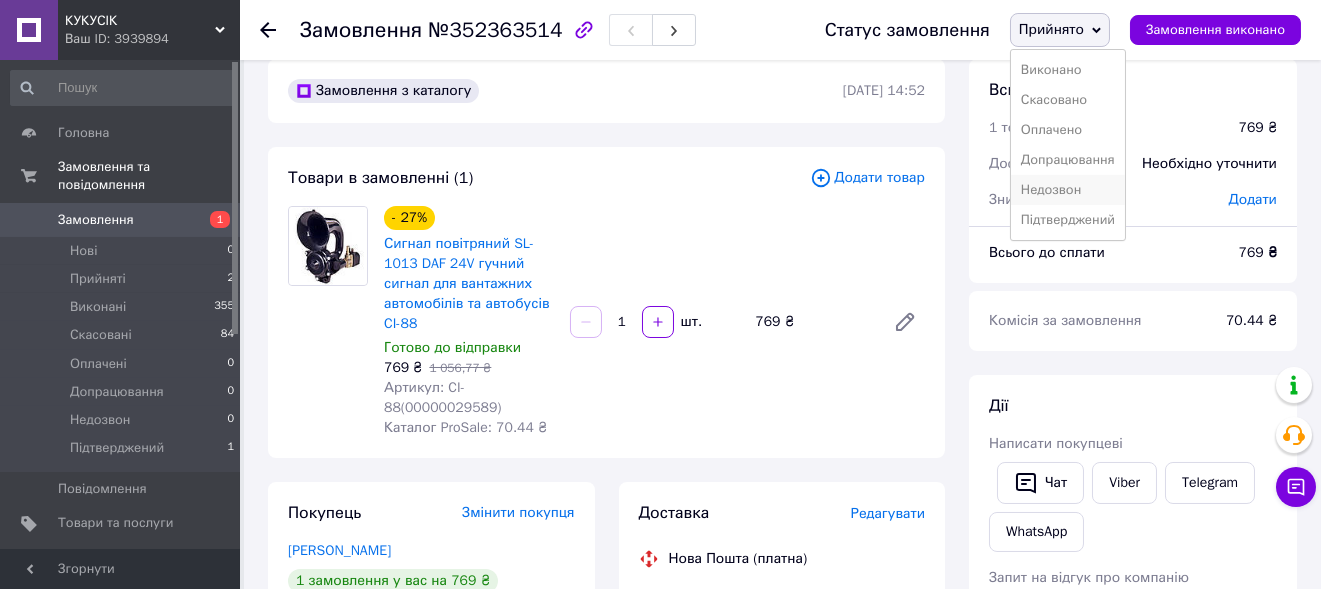 click on "Недозвон" at bounding box center (1068, 190) 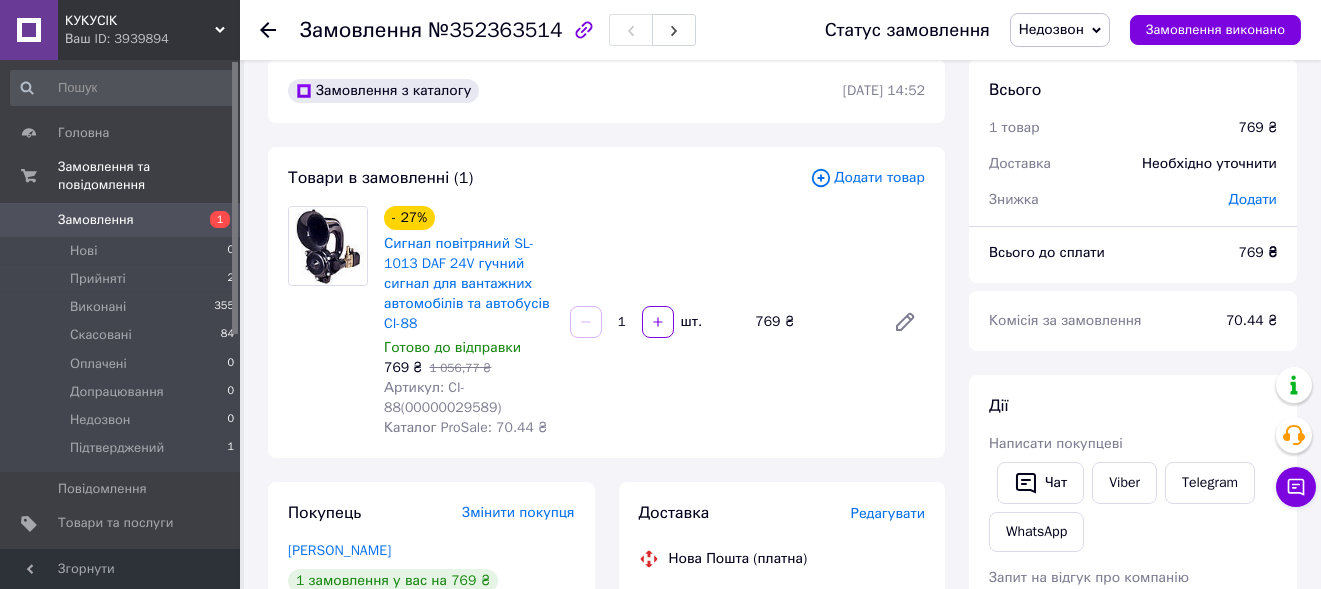 scroll, scrollTop: 324, scrollLeft: 0, axis: vertical 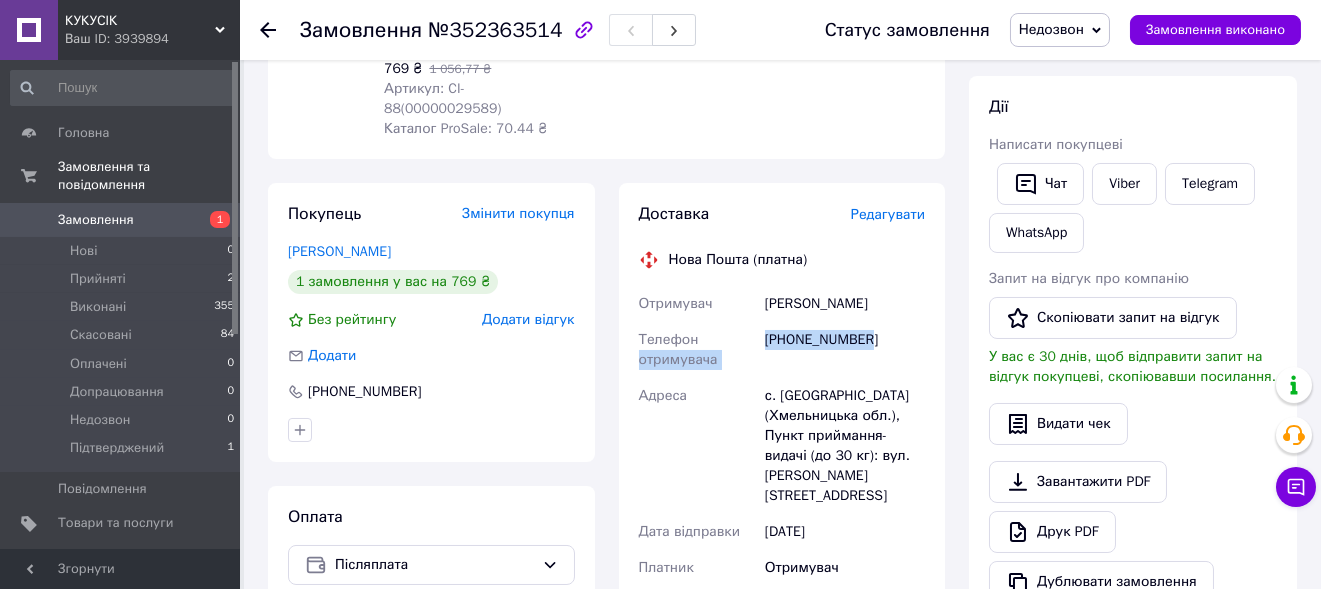 drag, startPoint x: 885, startPoint y: 344, endPoint x: 758, endPoint y: 340, distance: 127.06297 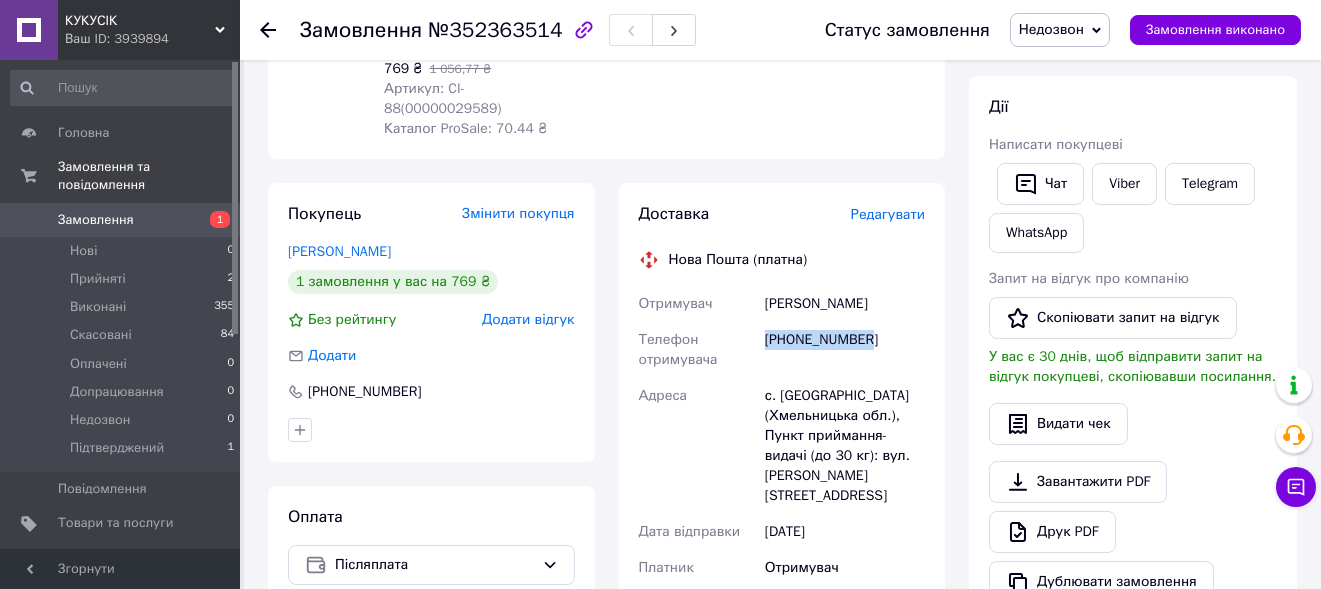drag, startPoint x: 874, startPoint y: 352, endPoint x: 762, endPoint y: 349, distance: 112.04017 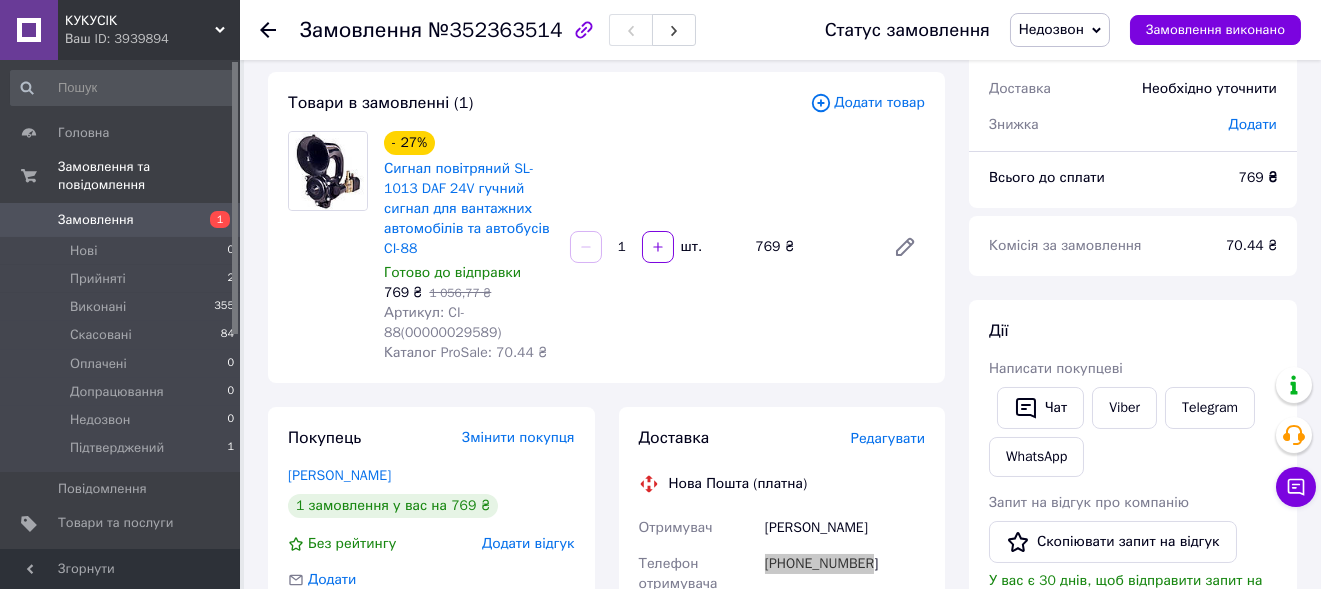 scroll, scrollTop: 299, scrollLeft: 0, axis: vertical 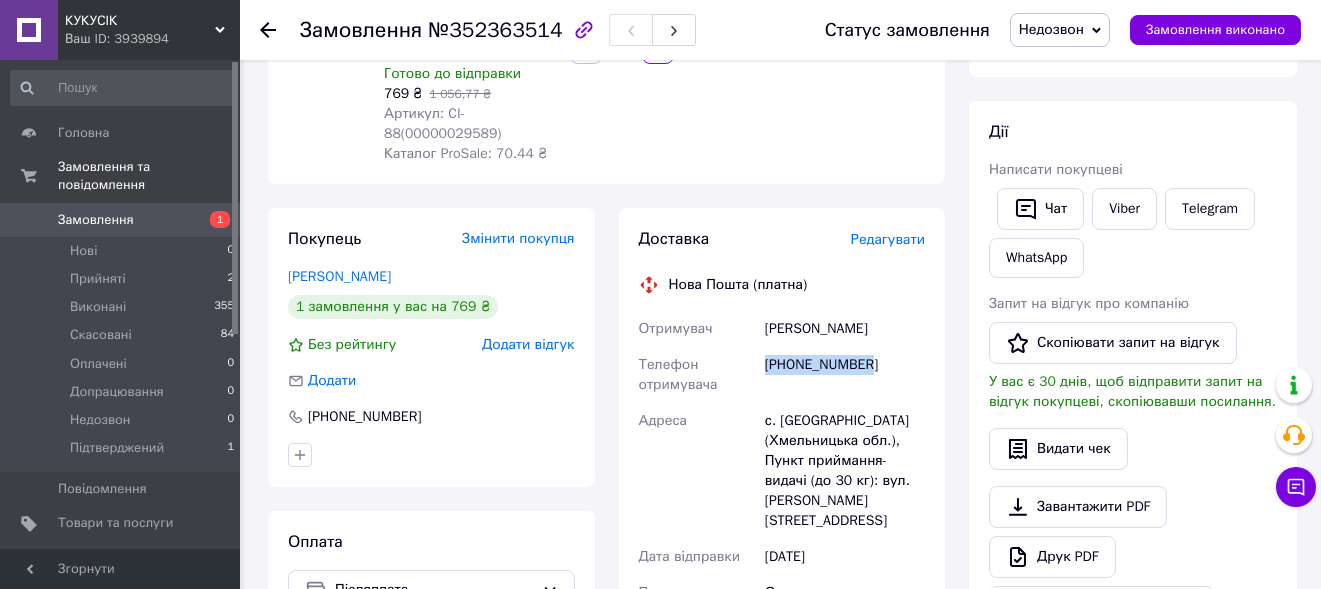 click on "- 27% Сигнал повітряний SL-1013 DAF 24V гучний сигнал для вантажних автомобілів та автобусів CI-88 Готово до відправки 769 ₴   1 056,77 ₴ Артикул: CI-88(00000029589) Каталог ProSale: 70.44 ₴  1   шт. 769 ₴" at bounding box center [654, 48] 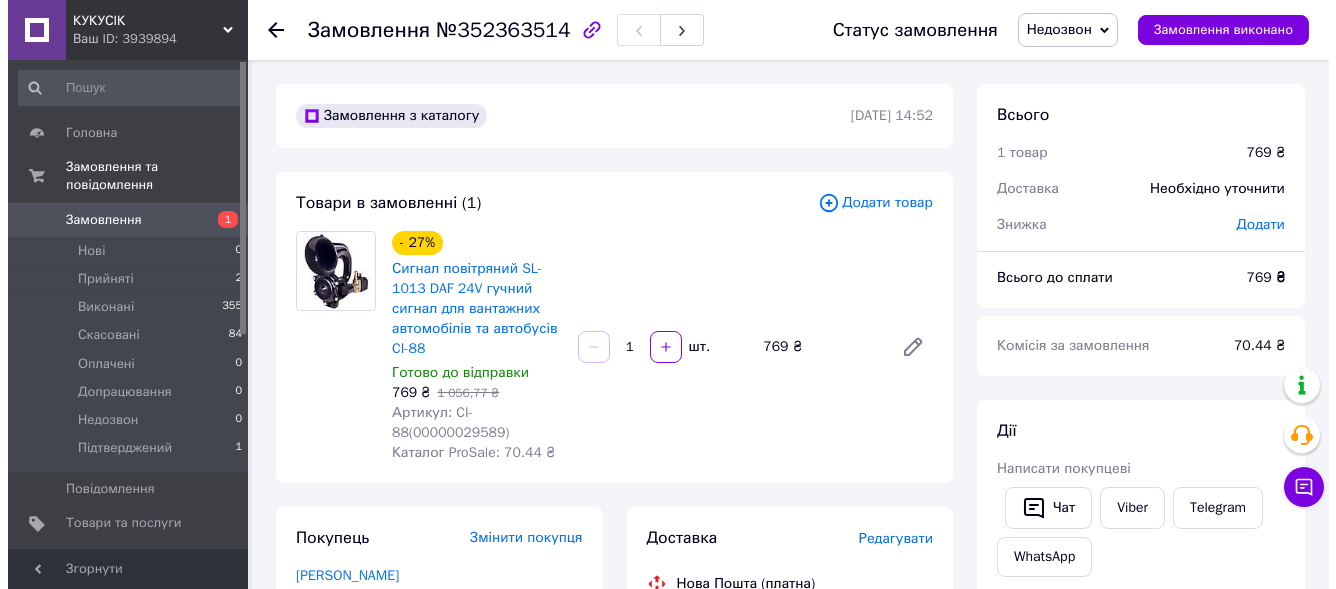 scroll, scrollTop: 299, scrollLeft: 0, axis: vertical 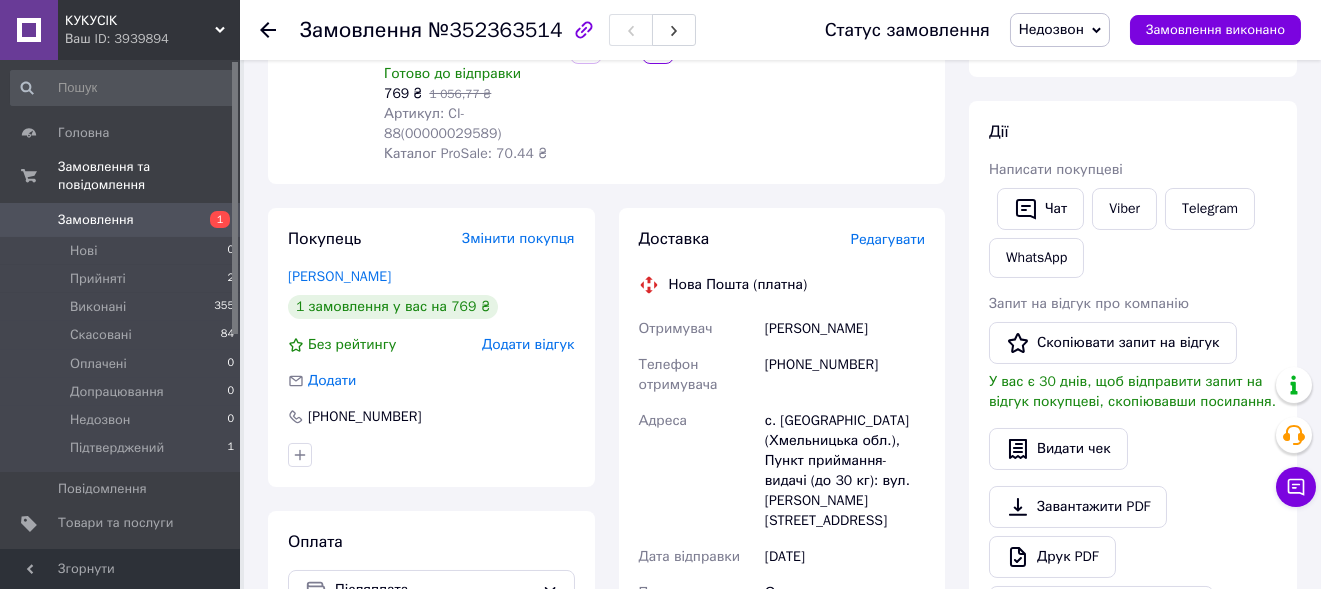 click on "Редагувати" at bounding box center [888, 239] 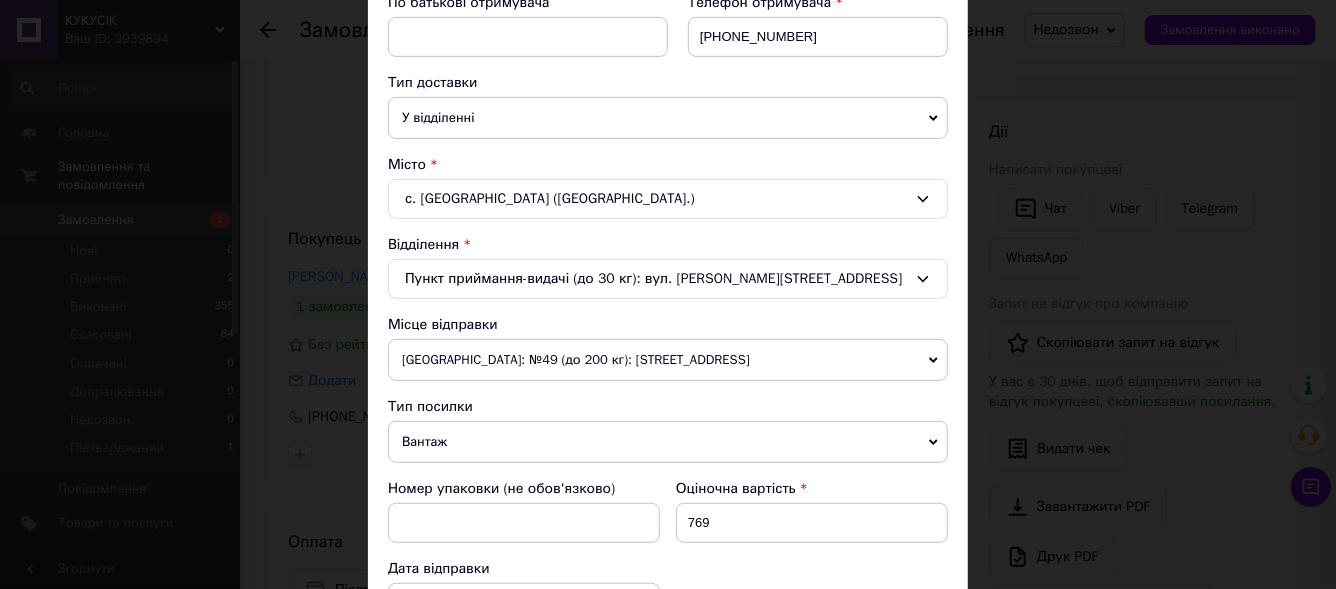 scroll, scrollTop: 600, scrollLeft: 0, axis: vertical 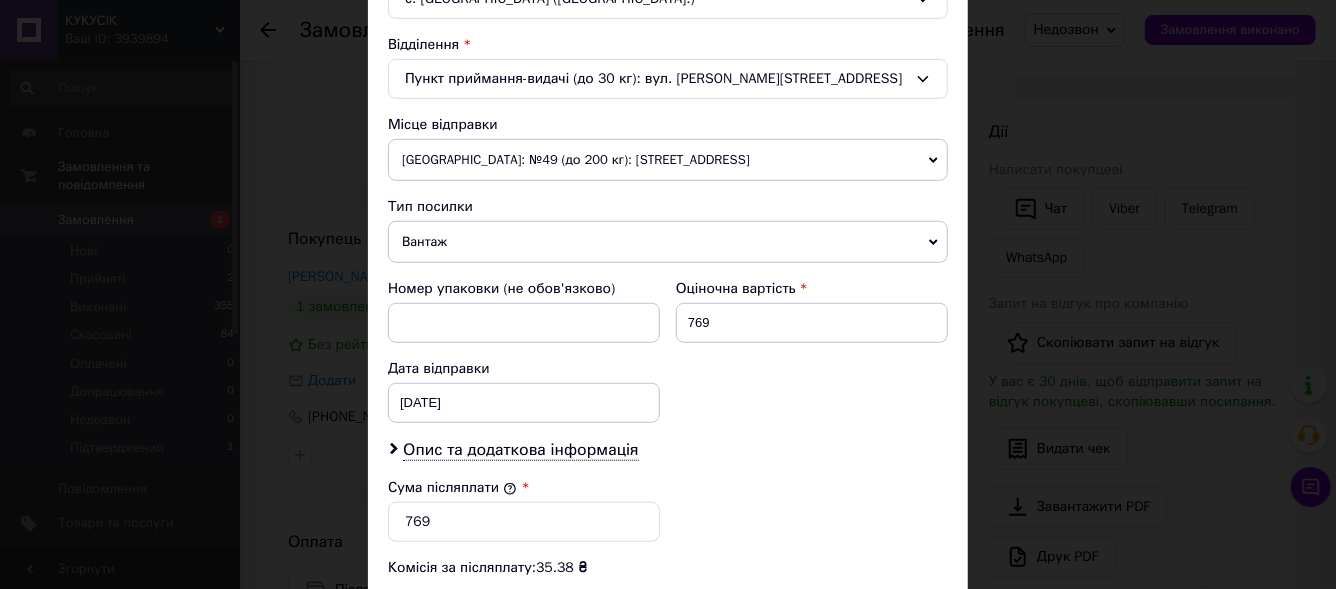 click on "[GEOGRAPHIC_DATA]: №49 (до 200 кг): [STREET_ADDRESS]" at bounding box center [668, 160] 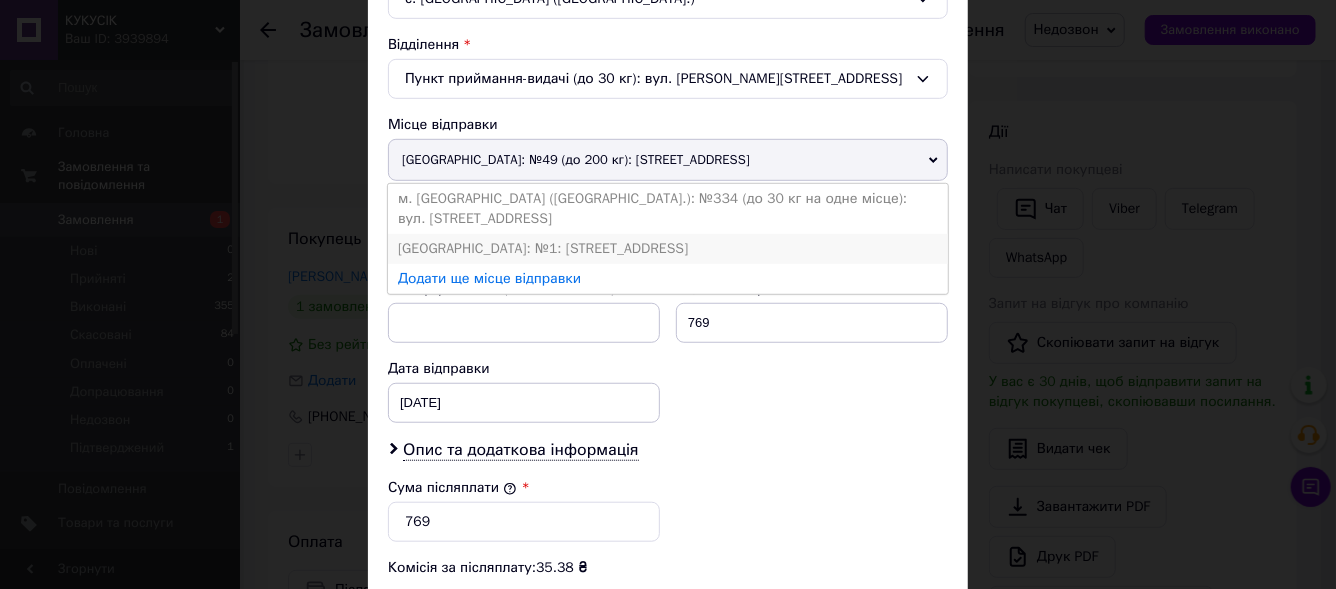 click on "[GEOGRAPHIC_DATA]: №1: [STREET_ADDRESS]" at bounding box center (668, 249) 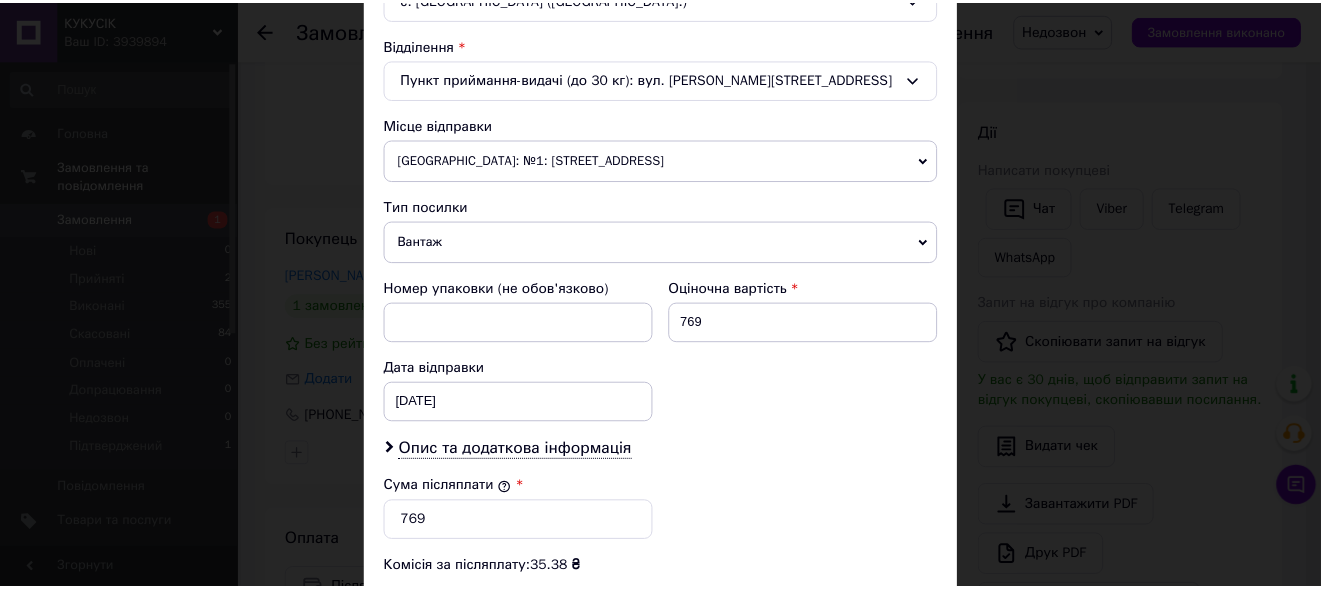 scroll, scrollTop: 927, scrollLeft: 0, axis: vertical 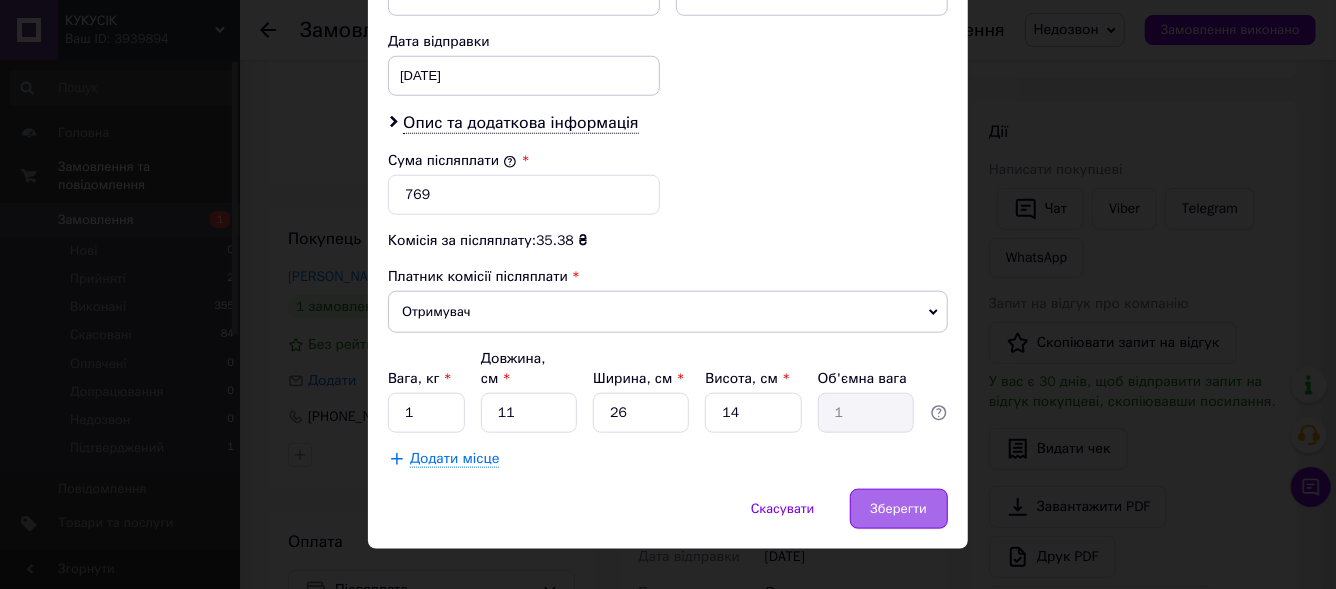 click on "Зберегти" at bounding box center [899, 509] 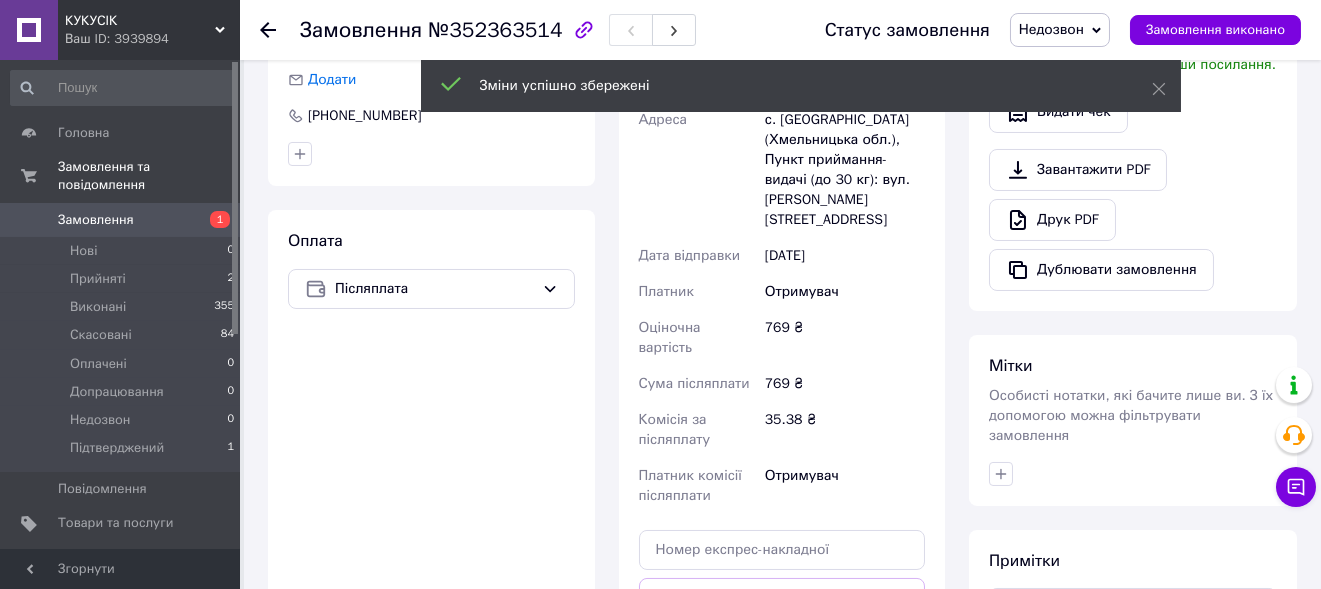scroll, scrollTop: 800, scrollLeft: 0, axis: vertical 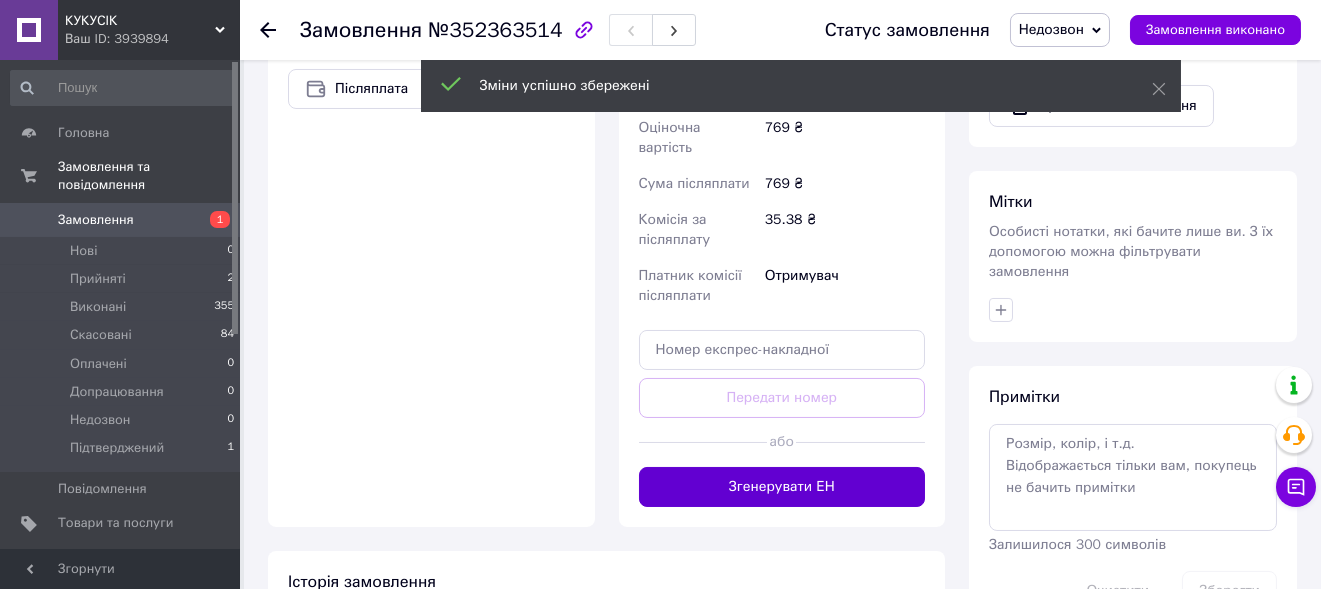 click on "Згенерувати ЕН" at bounding box center (782, 487) 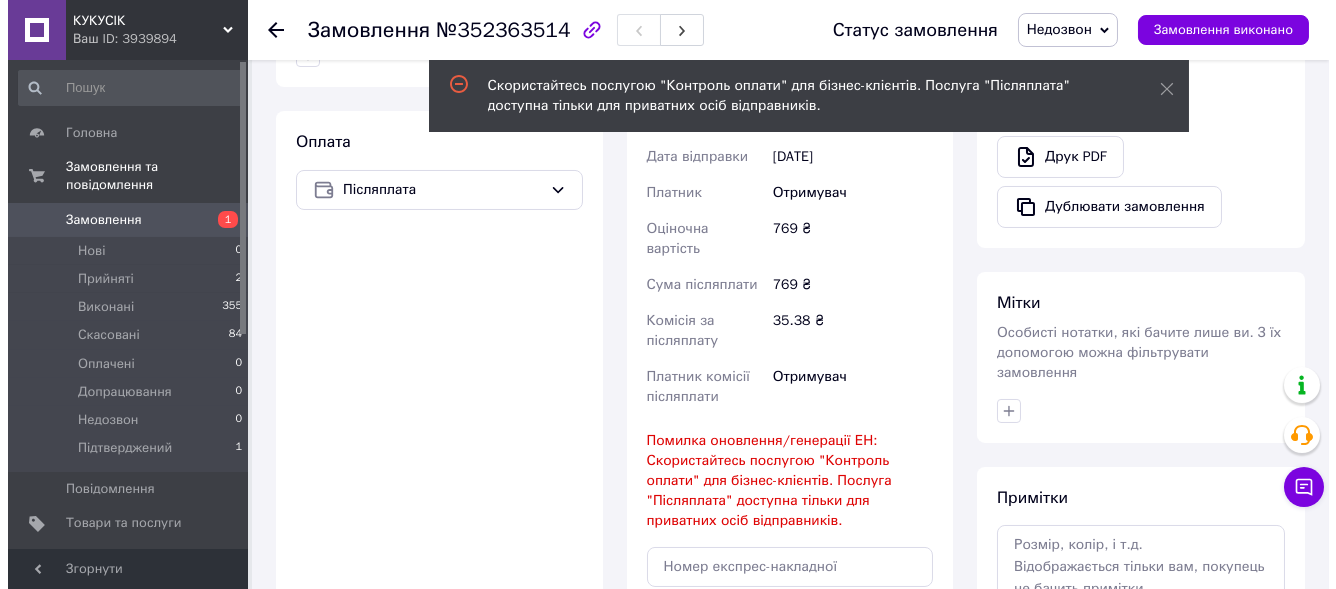 scroll, scrollTop: 299, scrollLeft: 0, axis: vertical 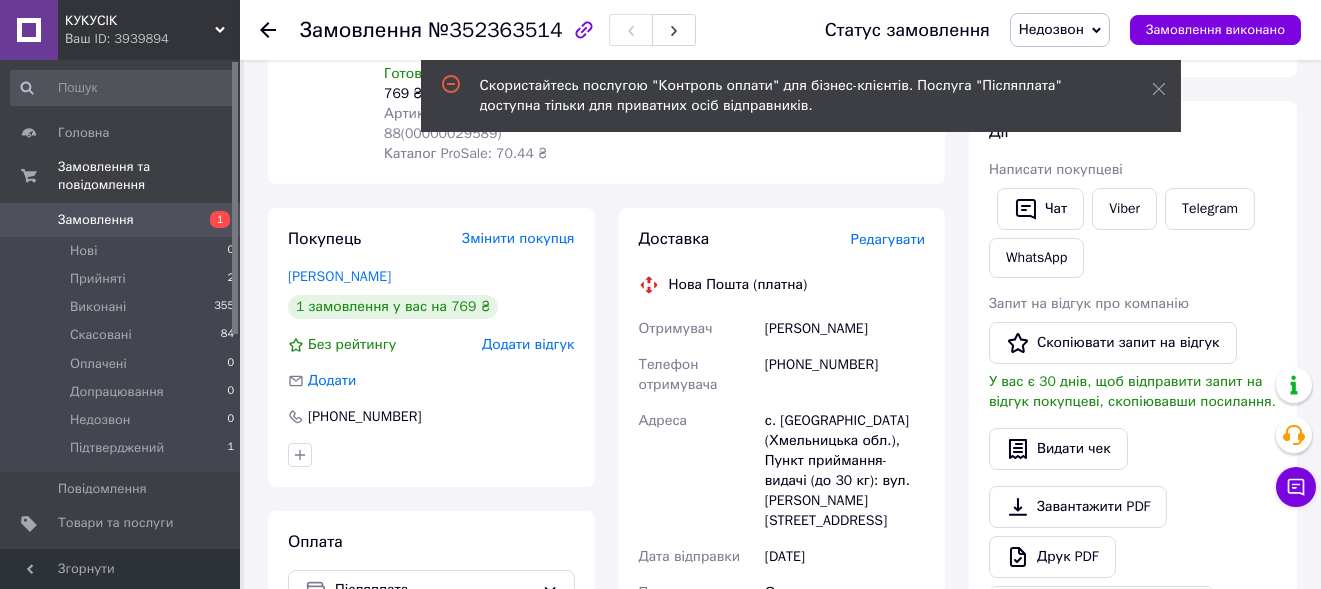 click on "Редагувати" at bounding box center [888, 239] 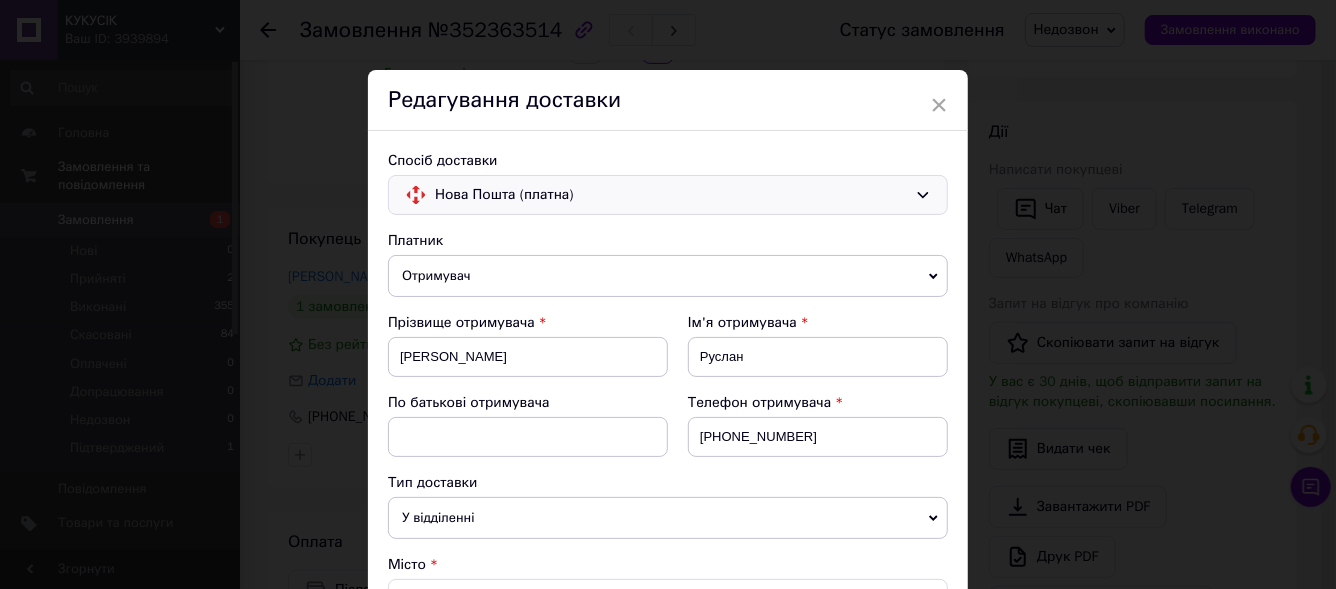 click on "Нова Пошта (платна)" at bounding box center (668, 195) 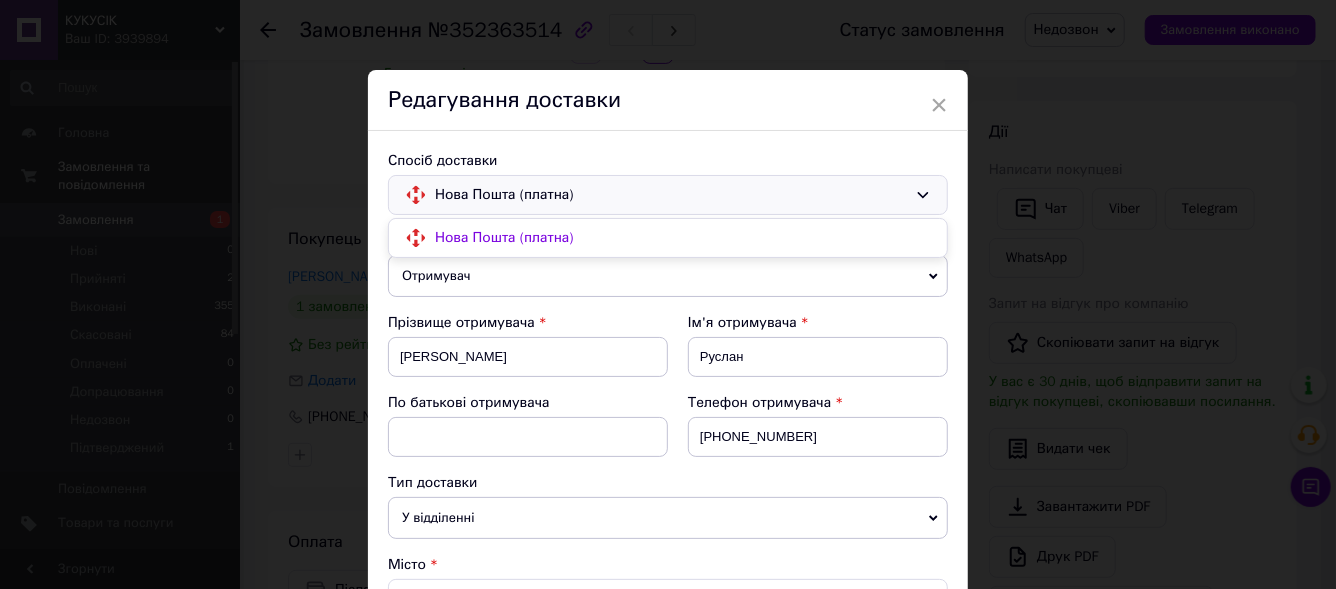 click on "Нова Пошта (платна) Нова Пошта (платна)" at bounding box center [668, 195] 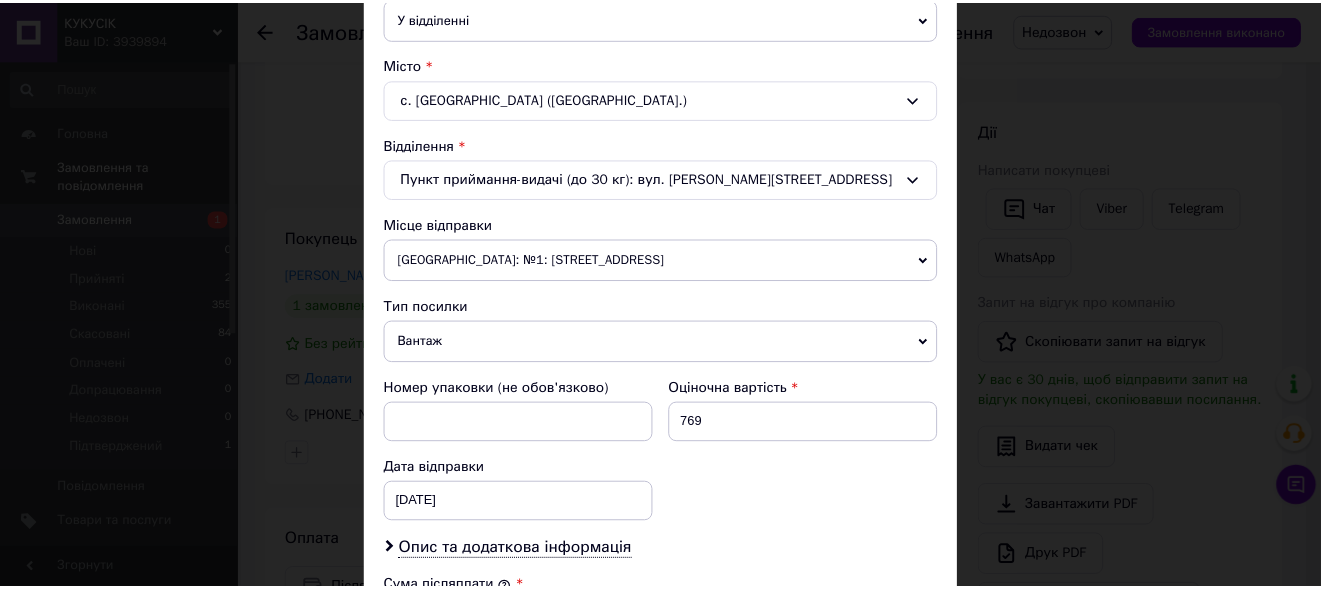 scroll, scrollTop: 699, scrollLeft: 0, axis: vertical 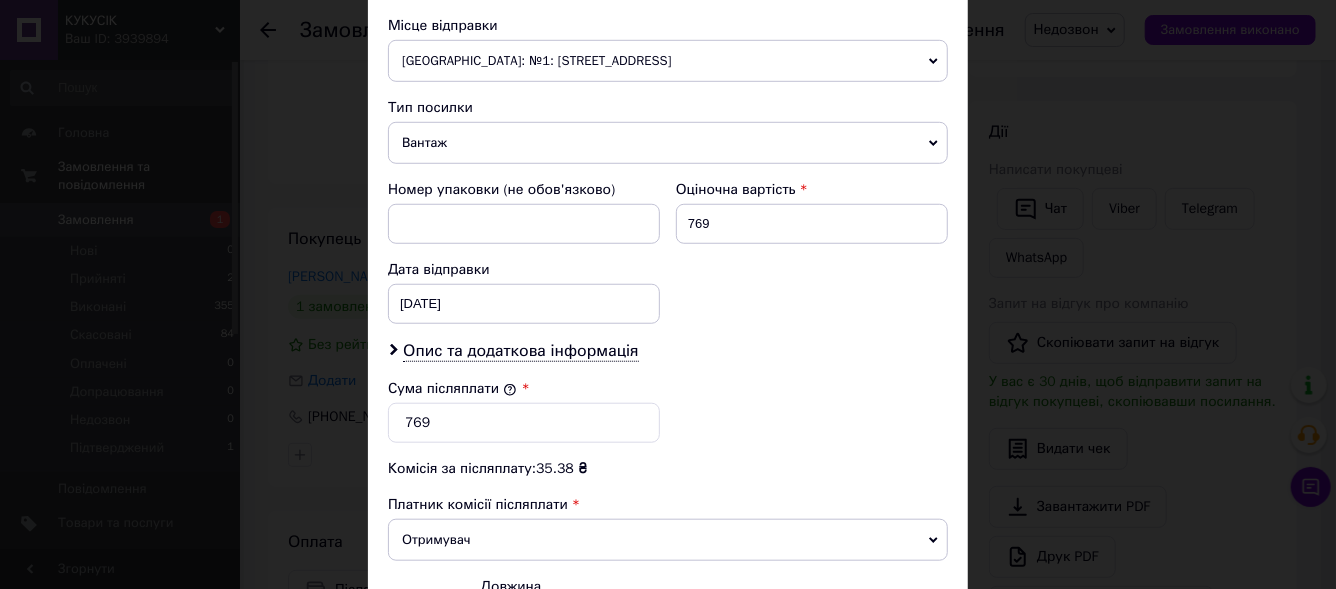 click on "× Редагування доставки Спосіб доставки Нова Пошта (платна) Платник Отримувач Відправник Прізвище отримувача Книш Ім'я отримувача Руслан По батькові отримувача Телефон отримувача +380672176549 Тип доставки У відділенні Кур'єром В поштоматі Місто с. Вільхівці (Хмельницька обл.) Відділення Пункт приймання-видачі (до 30 кг): вул. Гагаріна, 3а Місце відправки Одеса: №1: Київське шосе, 27 Одеса: №49 (до 200 кг): Балтська дорога, 55 м. Київ (Київська обл.): №334 (до 30 кг на одне місце): вул. Північна, 1а Додати ще місце відправки Тип посилки Вантаж Документи Оціночна вартість 769 12.07.2025" at bounding box center (668, 294) 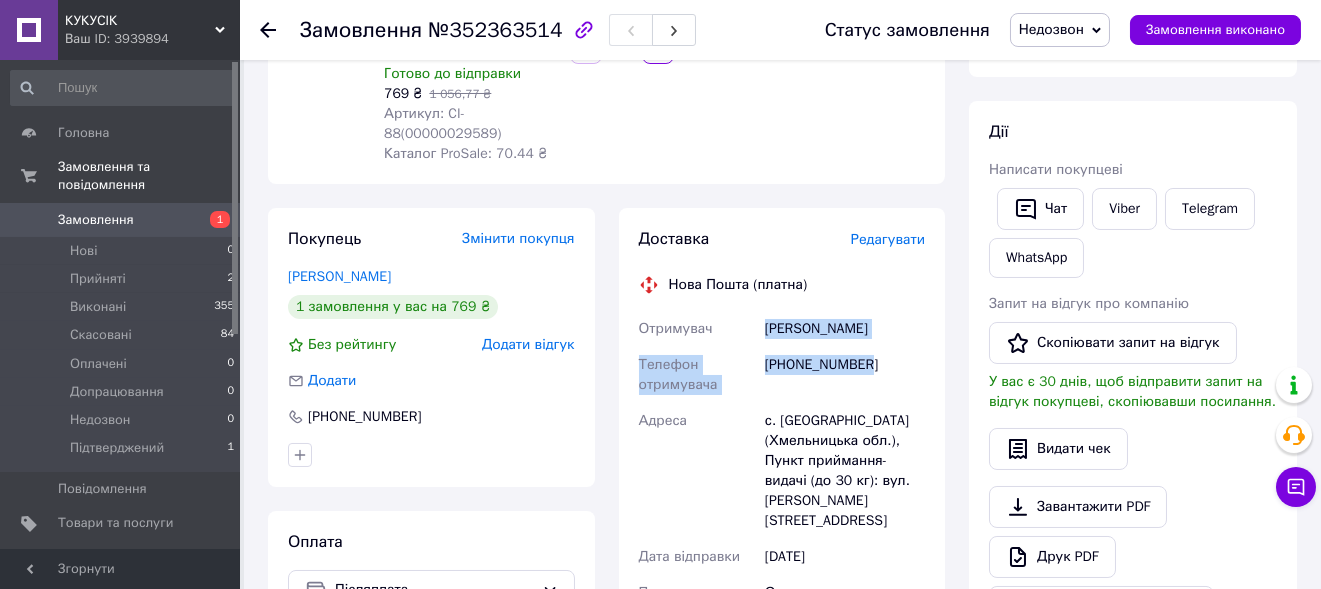 drag, startPoint x: 768, startPoint y: 320, endPoint x: 890, endPoint y: 371, distance: 132.23087 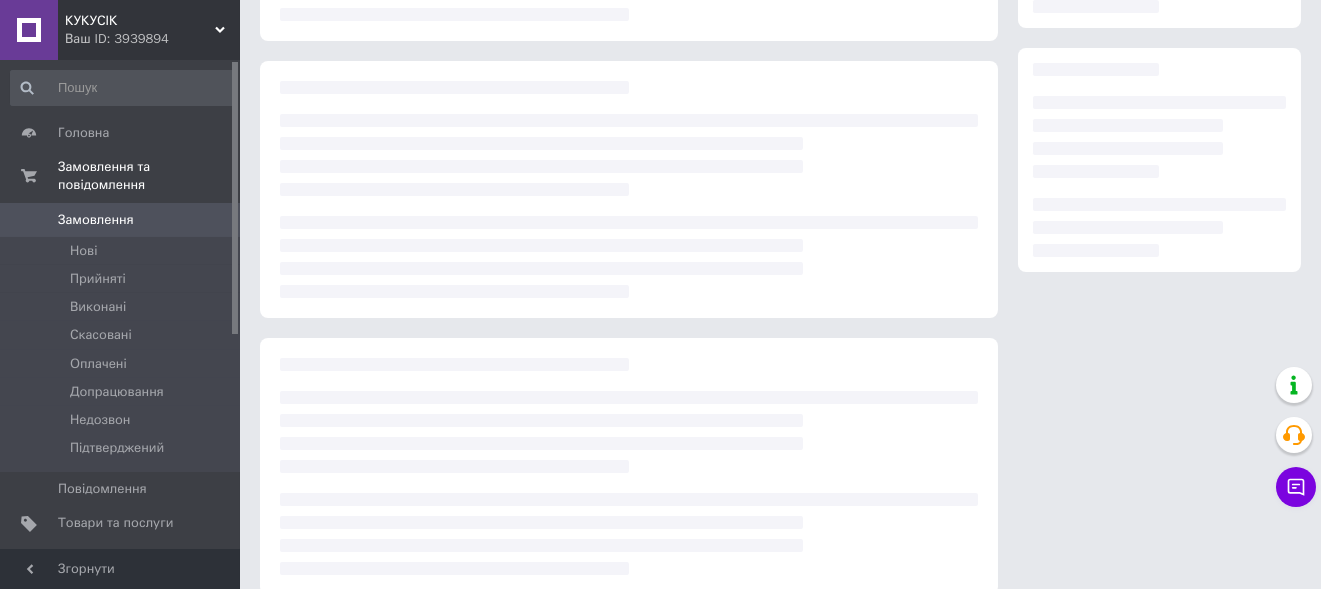 scroll, scrollTop: 299, scrollLeft: 0, axis: vertical 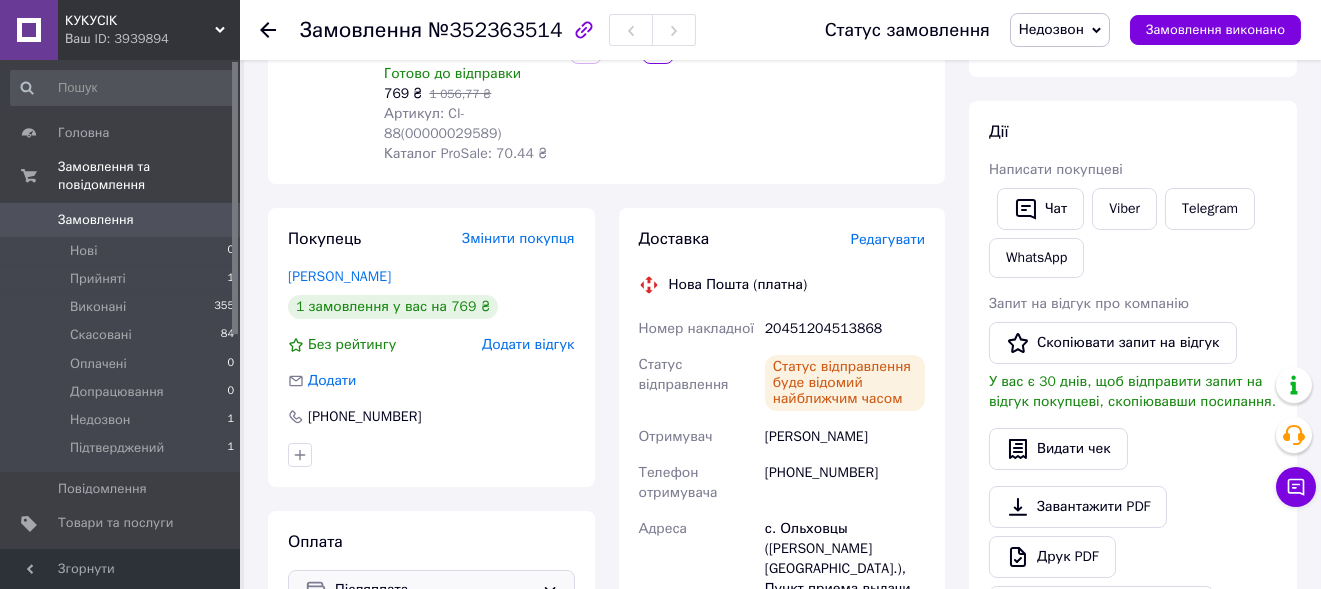 click on "Післяплата" at bounding box center (431, 590) 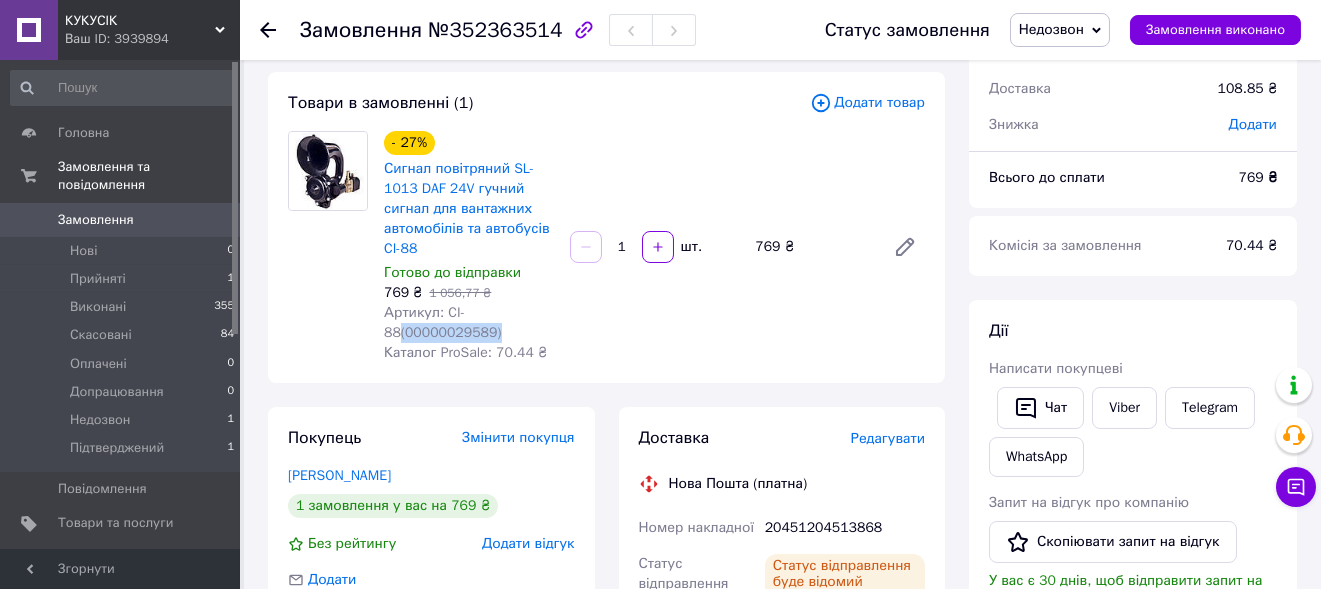 drag, startPoint x: 496, startPoint y: 331, endPoint x: 396, endPoint y: 340, distance: 100.40418 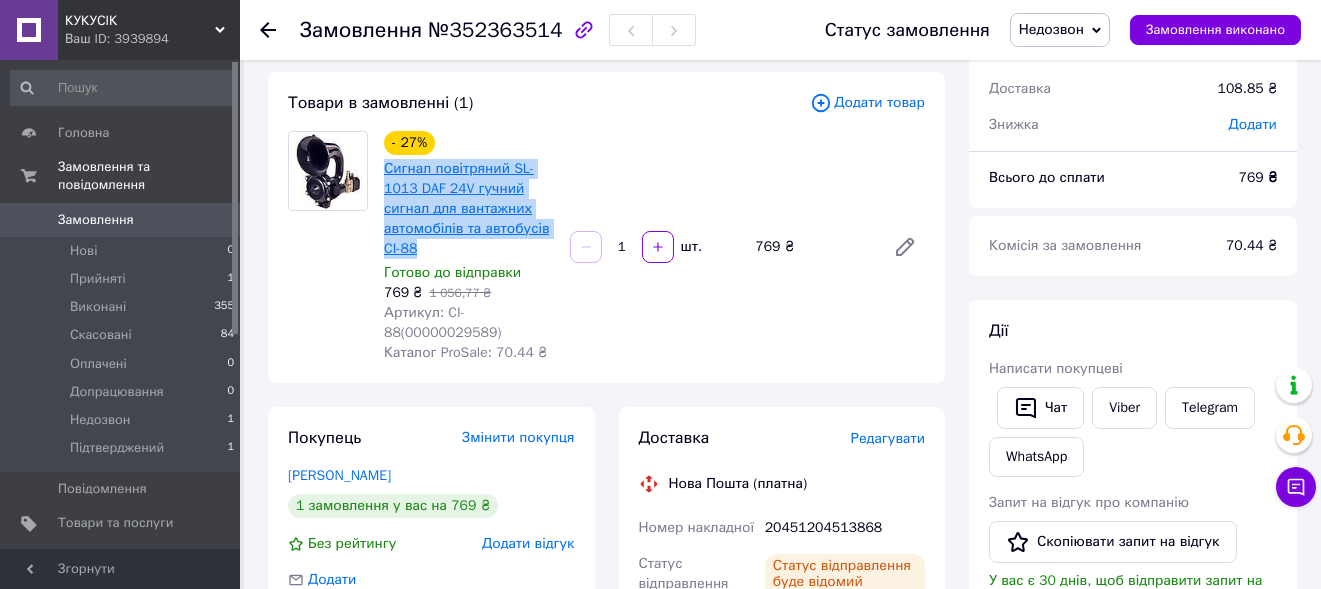 drag, startPoint x: 429, startPoint y: 251, endPoint x: 384, endPoint y: 171, distance: 91.787796 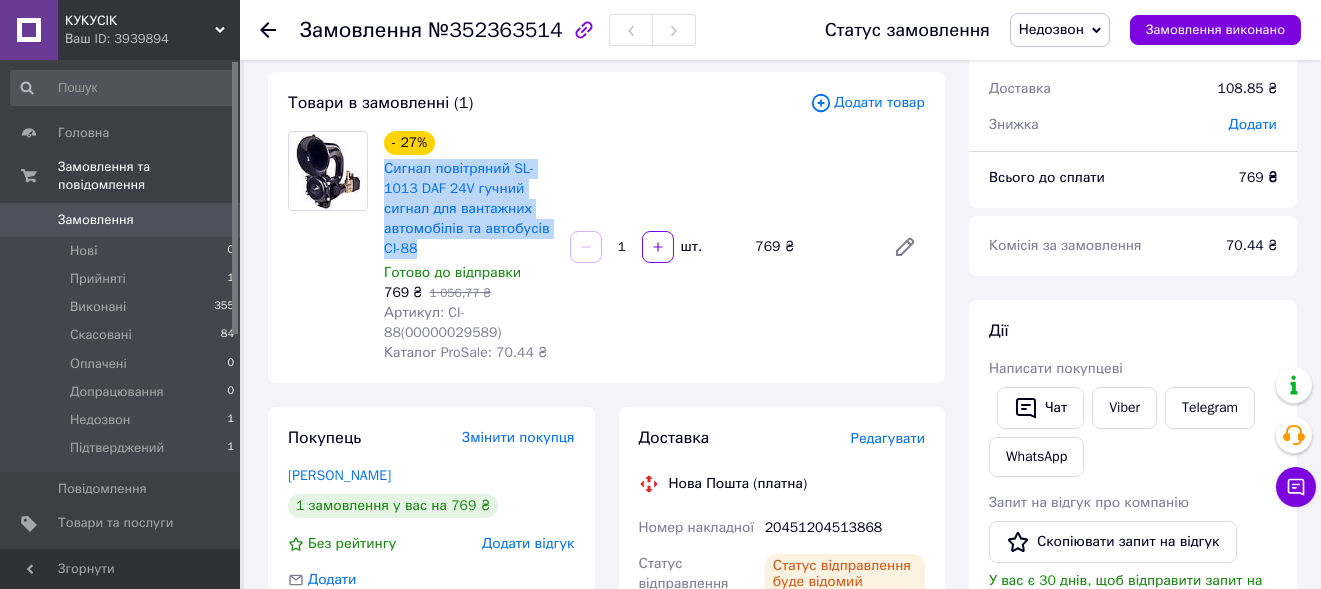 copy on "Сигнал повітряний SL-1013 DAF 24V гучний сигнал для вантажних автомобілів та автобусів CI-88" 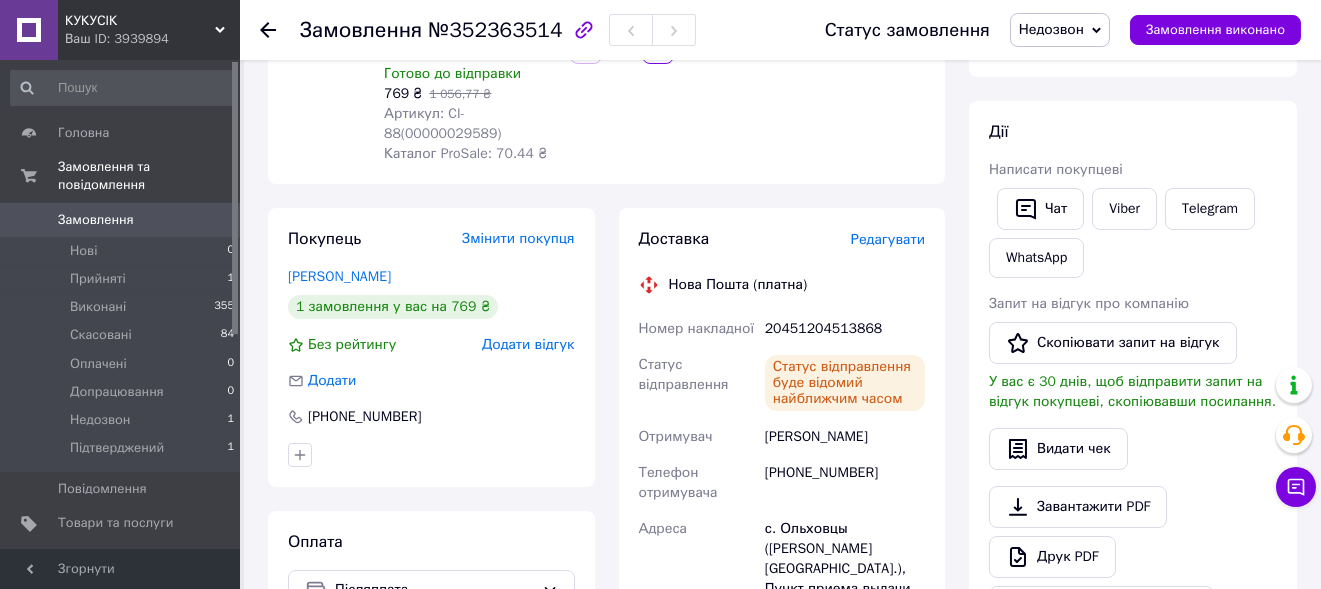 scroll, scrollTop: 400, scrollLeft: 0, axis: vertical 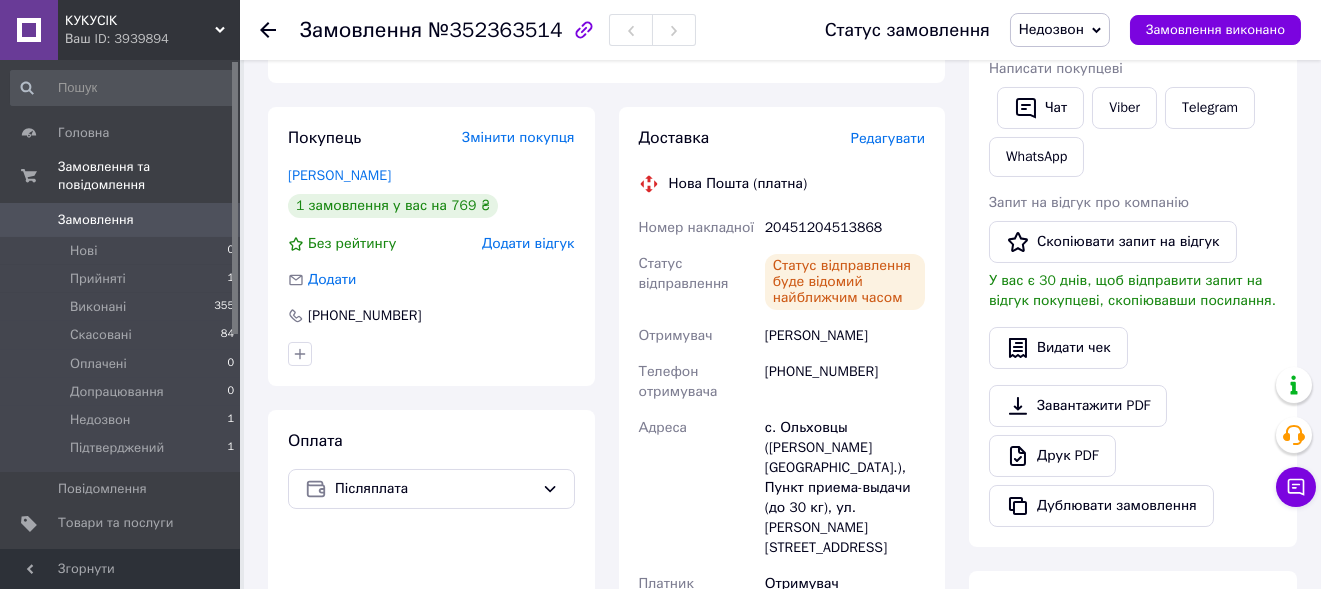 click on "Недозвон" at bounding box center [1051, 29] 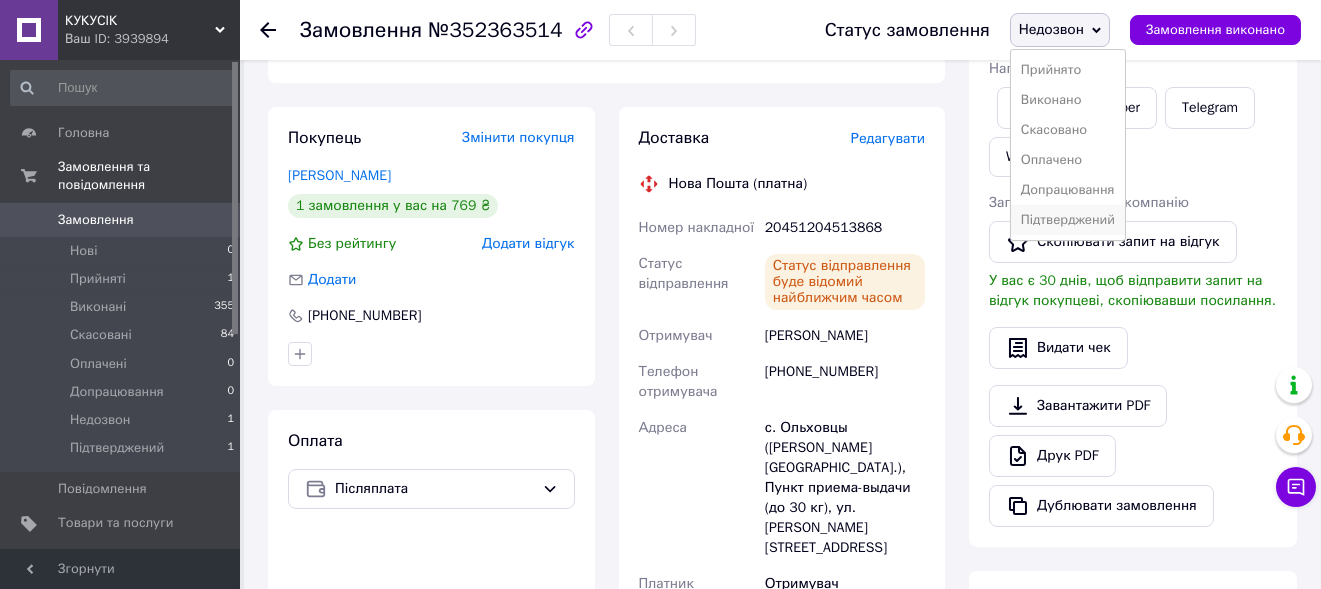 click on "Підтверджений" at bounding box center [1068, 220] 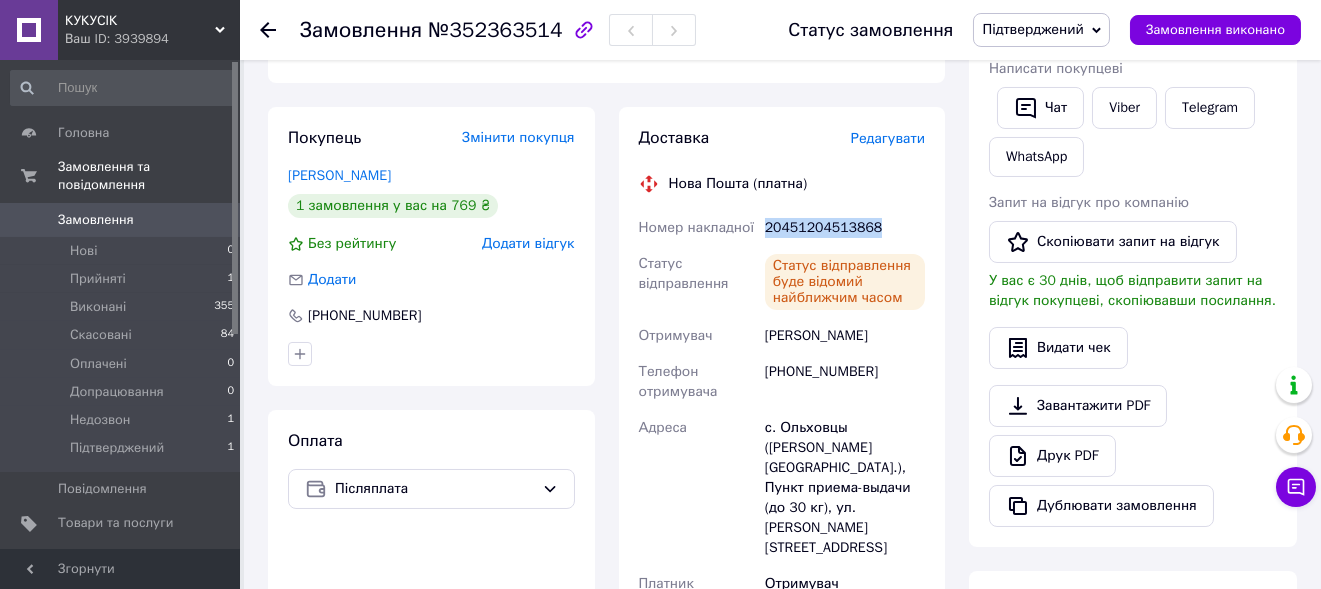 drag, startPoint x: 875, startPoint y: 222, endPoint x: 756, endPoint y: 231, distance: 119.33985 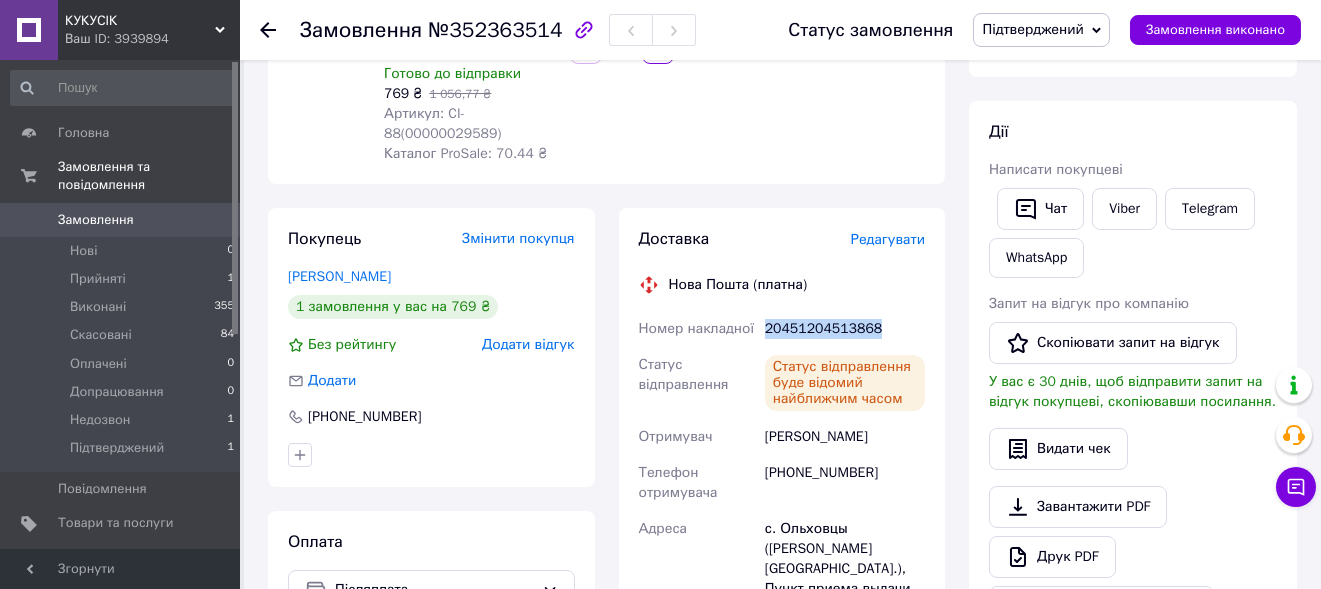 scroll, scrollTop: 0, scrollLeft: 0, axis: both 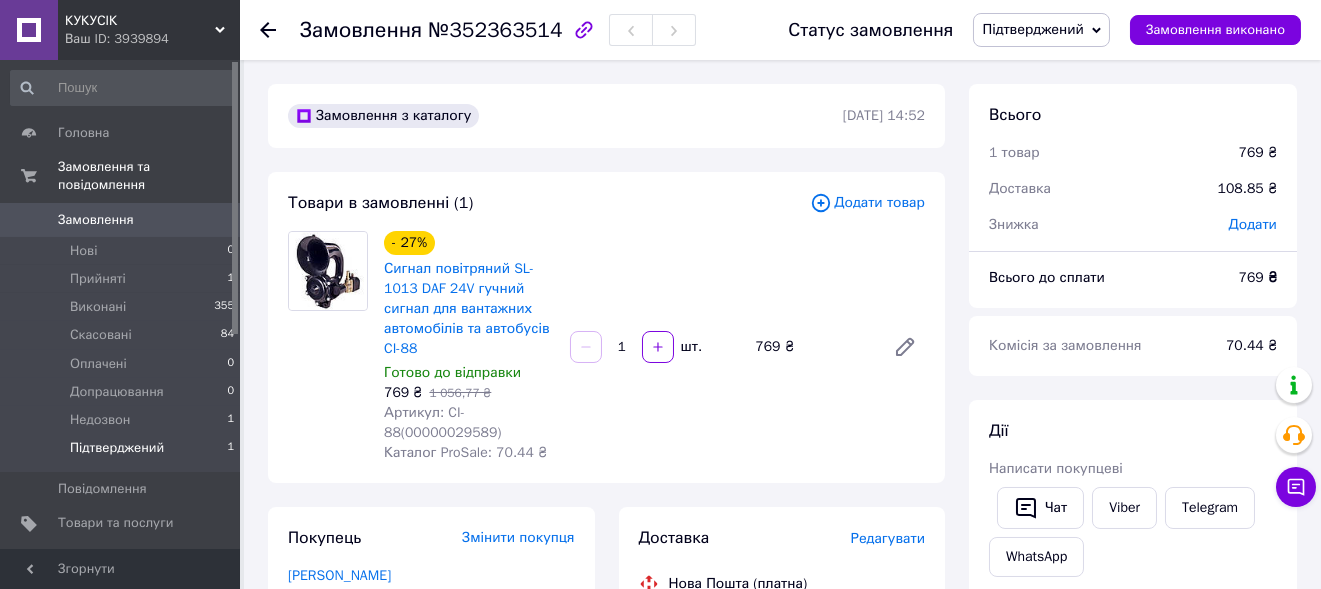 click on "Підтверджений" at bounding box center [117, 448] 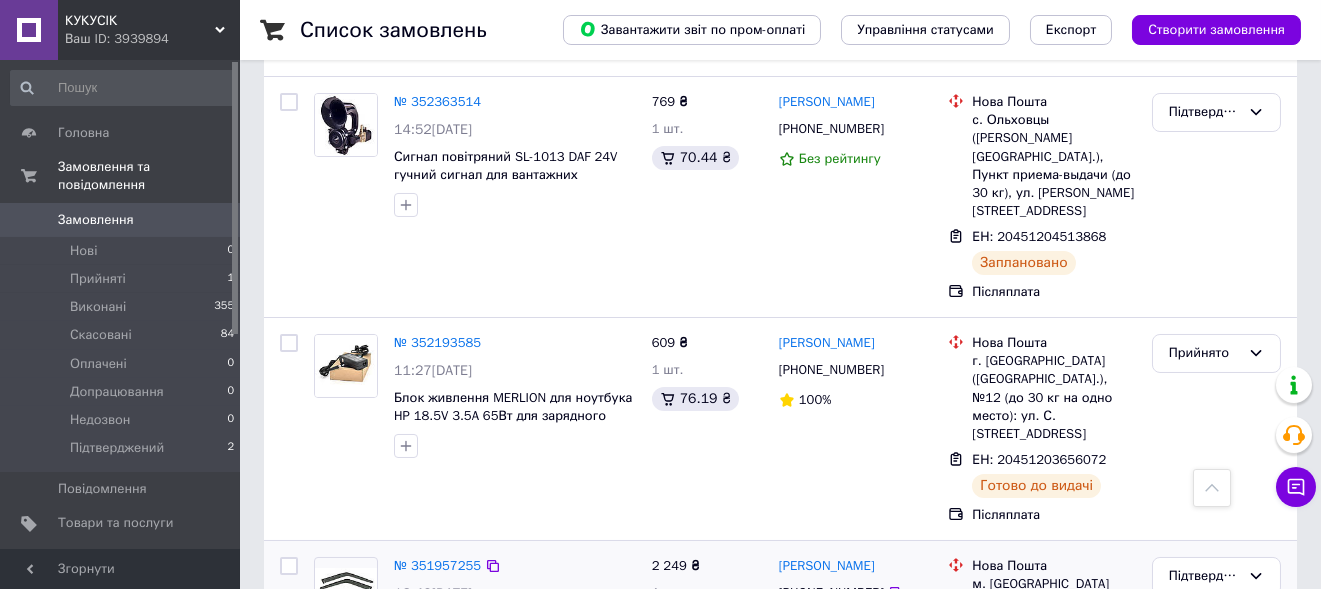 scroll, scrollTop: 600, scrollLeft: 0, axis: vertical 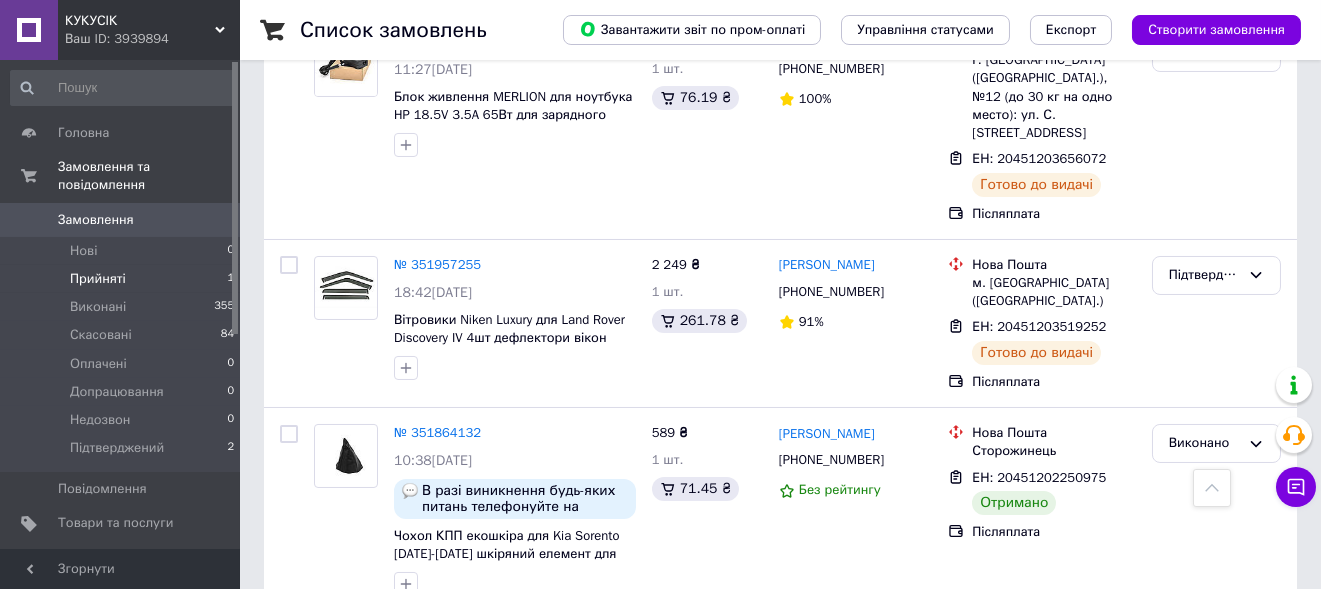 click on "Прийняті 1" at bounding box center (123, 279) 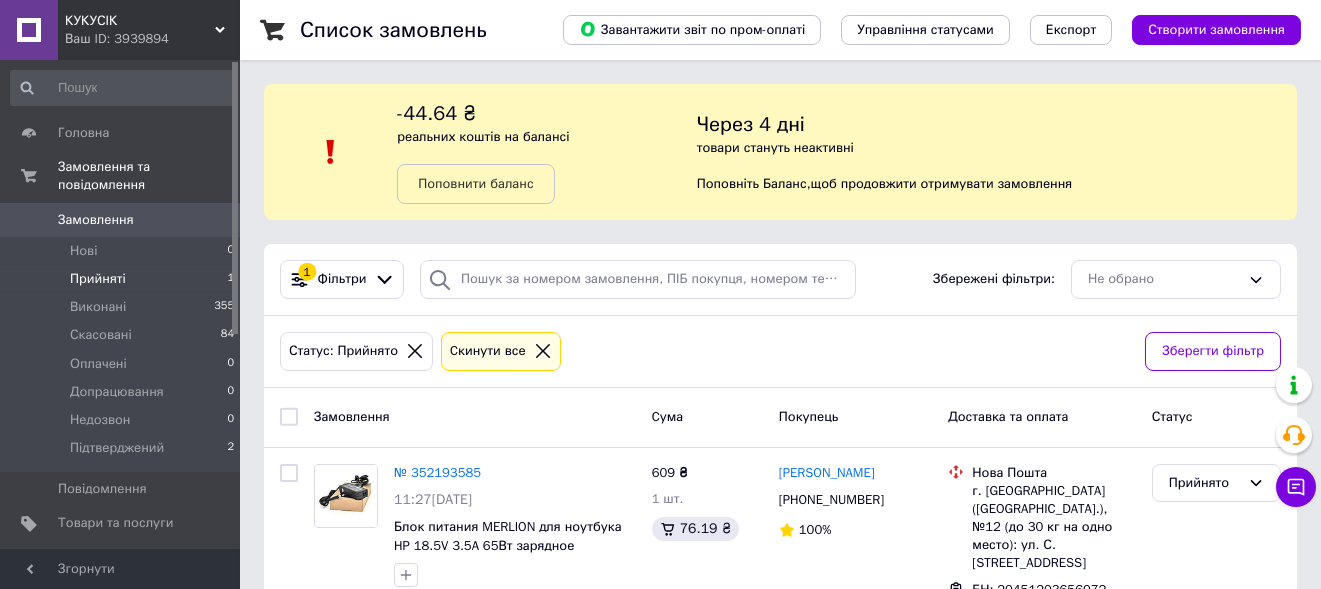 scroll, scrollTop: 84, scrollLeft: 0, axis: vertical 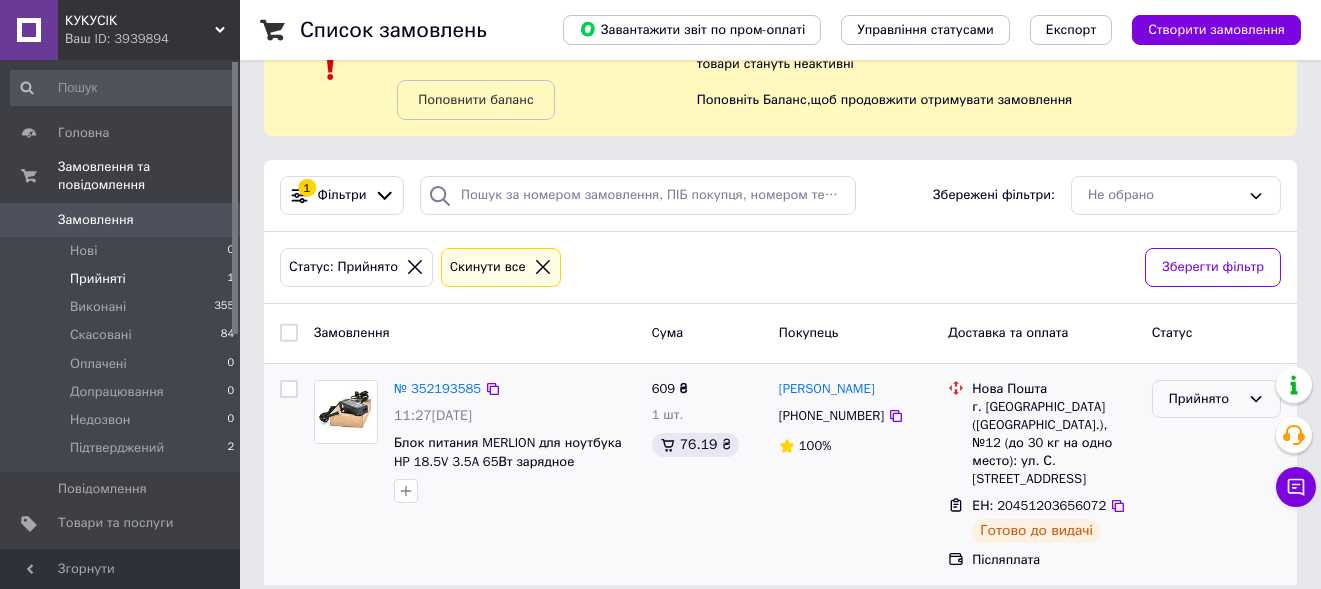 click on "Прийнято" at bounding box center [1204, 399] 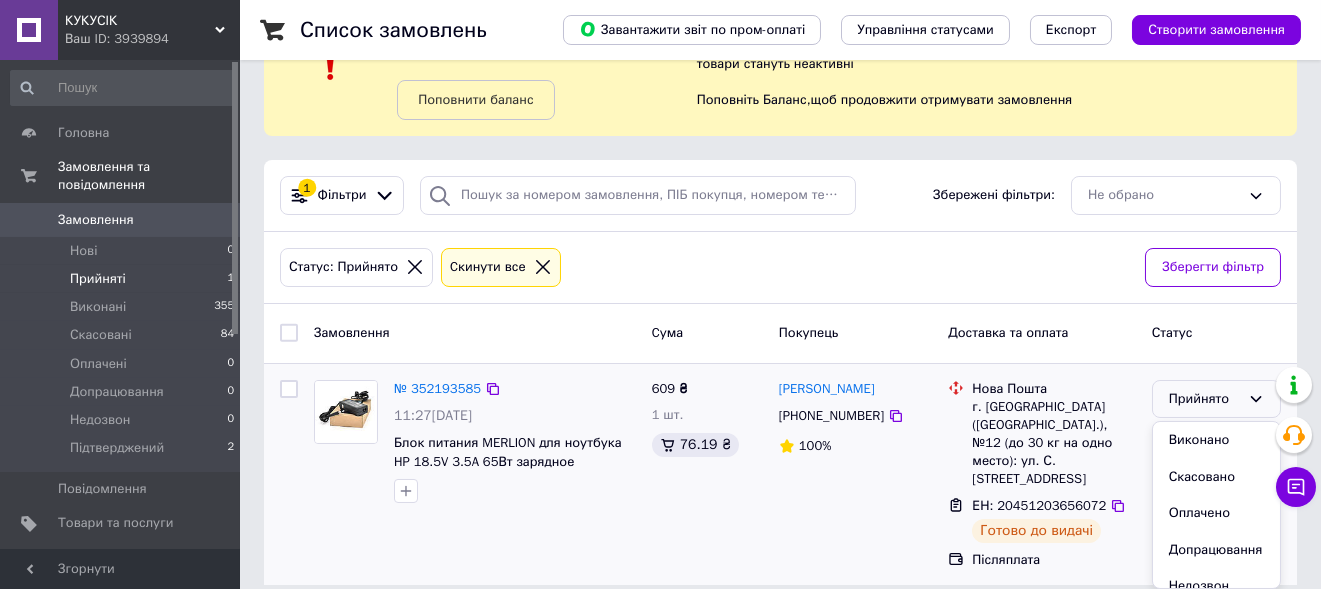 scroll, scrollTop: 95, scrollLeft: 0, axis: vertical 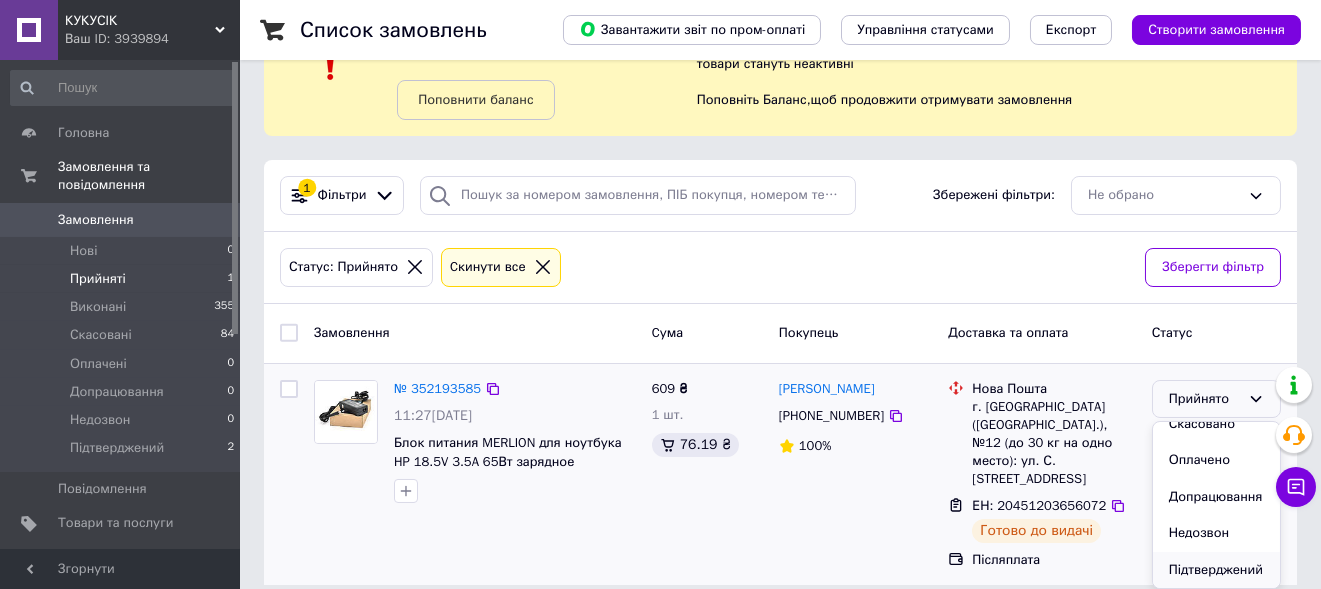 click on "Підтверджений" at bounding box center [1216, 570] 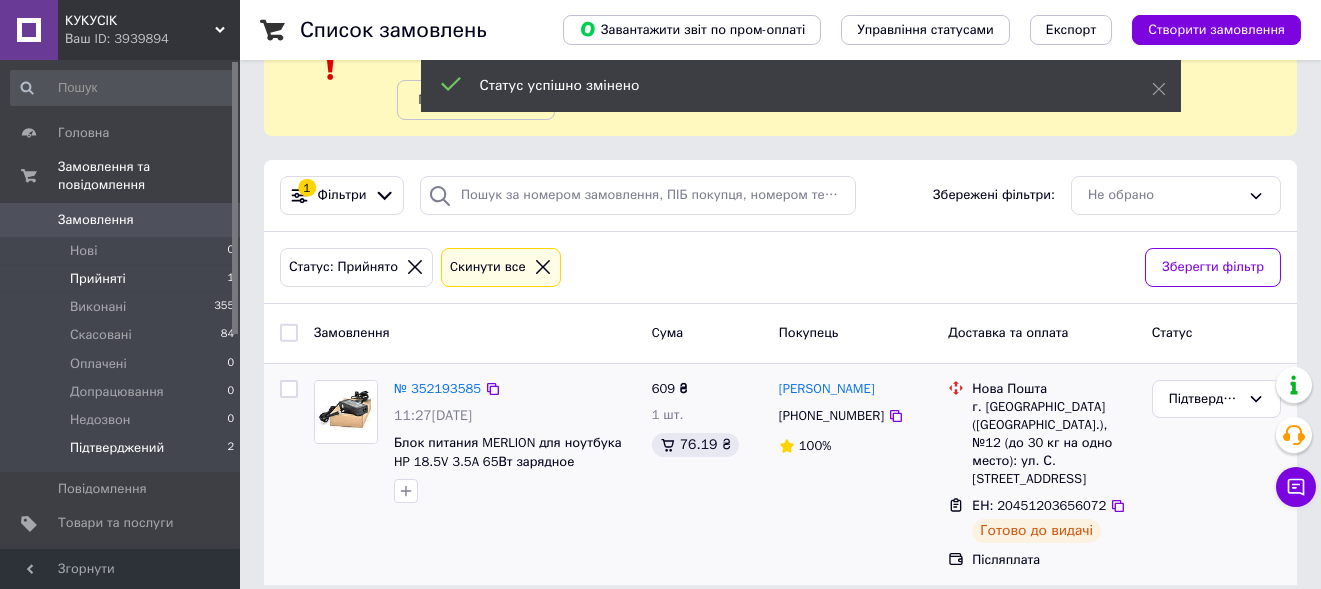 click on "Підтверджений" at bounding box center (117, 448) 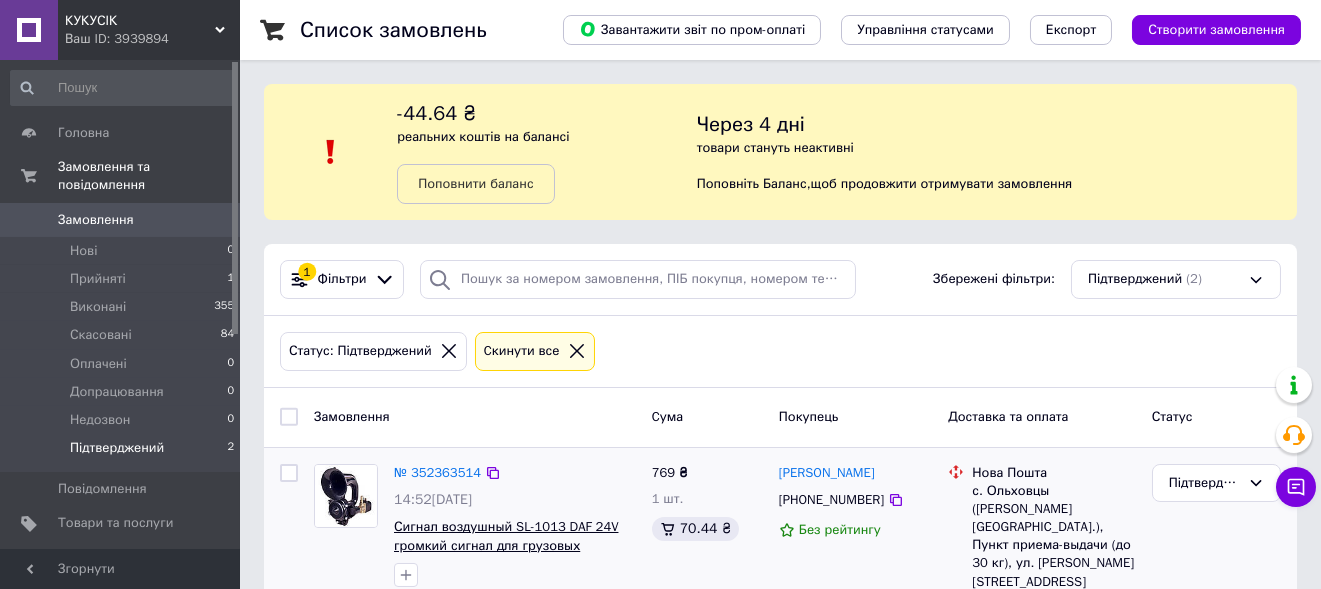 scroll, scrollTop: 252, scrollLeft: 0, axis: vertical 